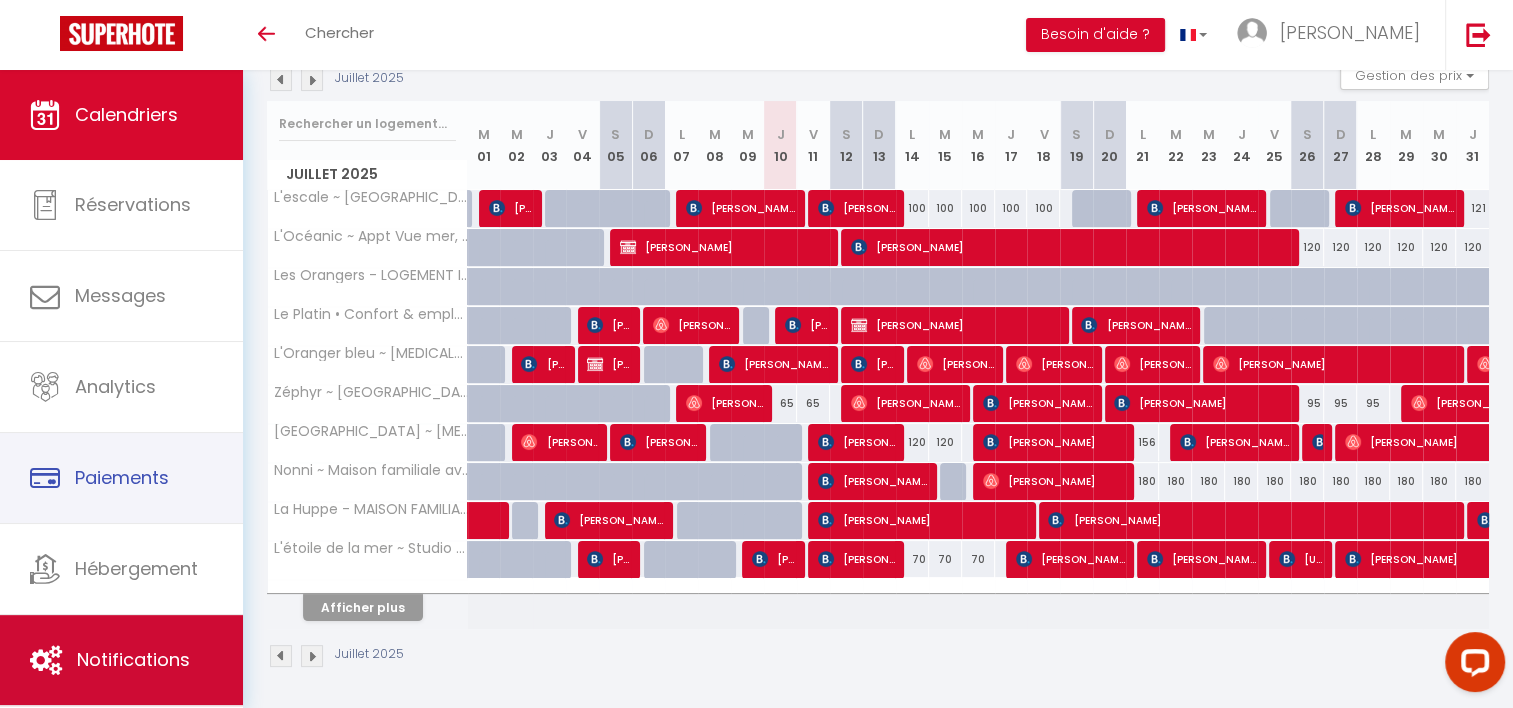 scroll, scrollTop: 227, scrollLeft: 0, axis: vertical 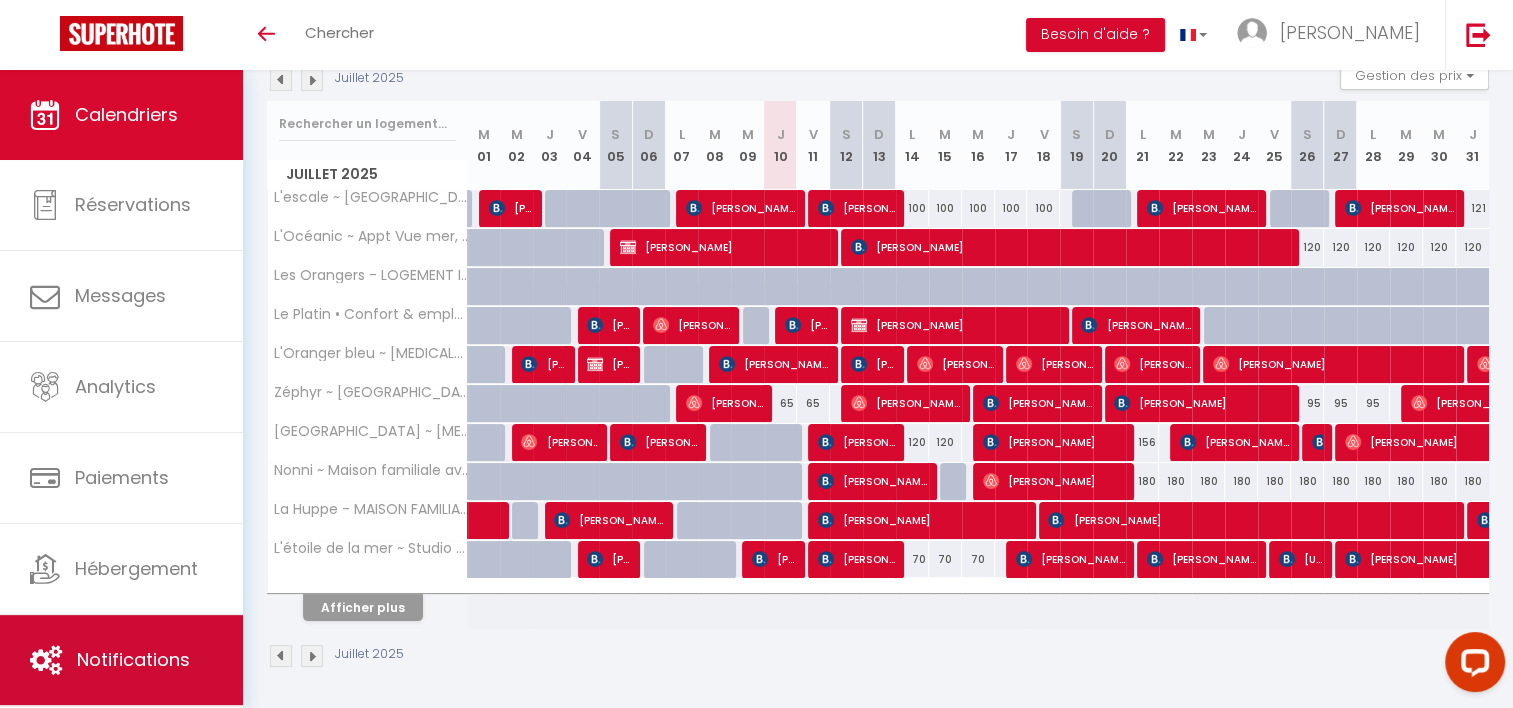 click on "Notifications" at bounding box center (121, 660) 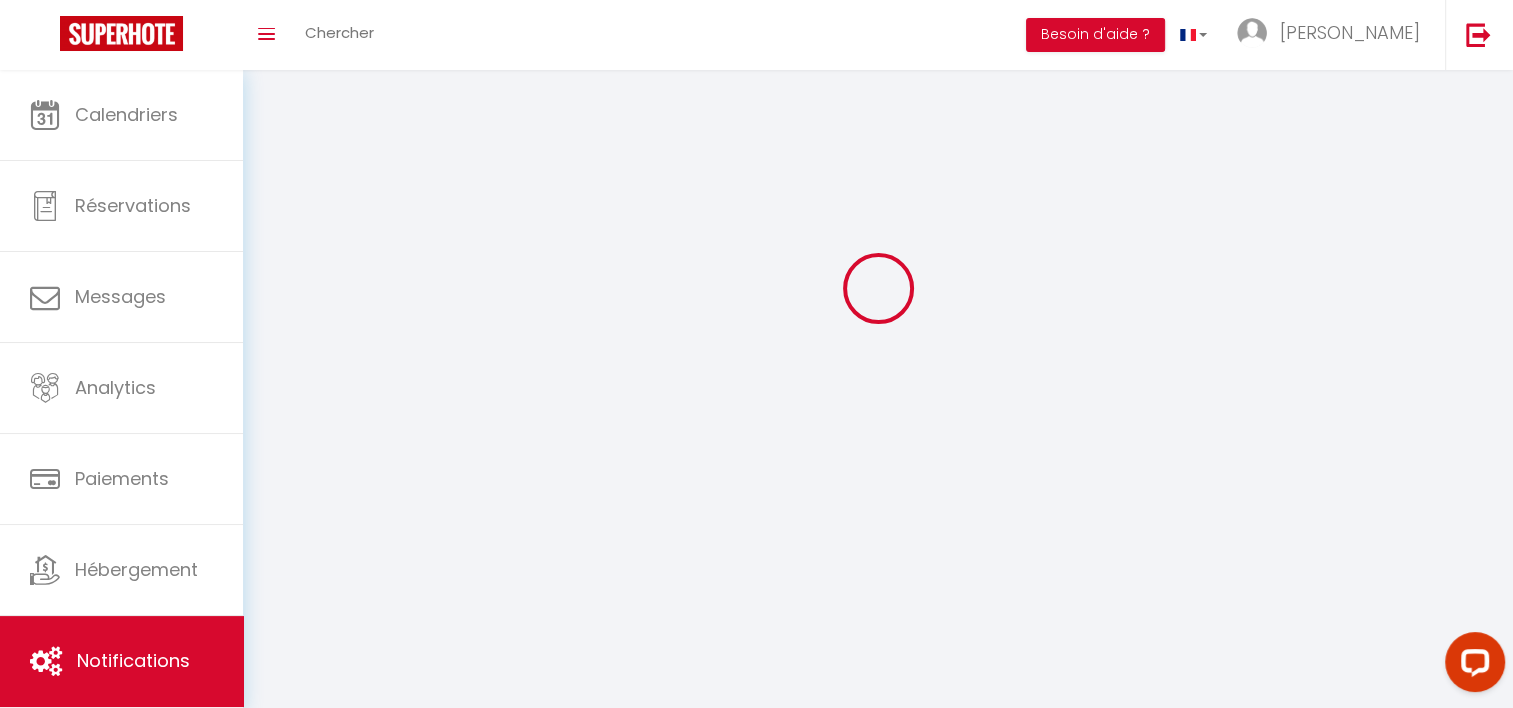 scroll, scrollTop: 0, scrollLeft: 0, axis: both 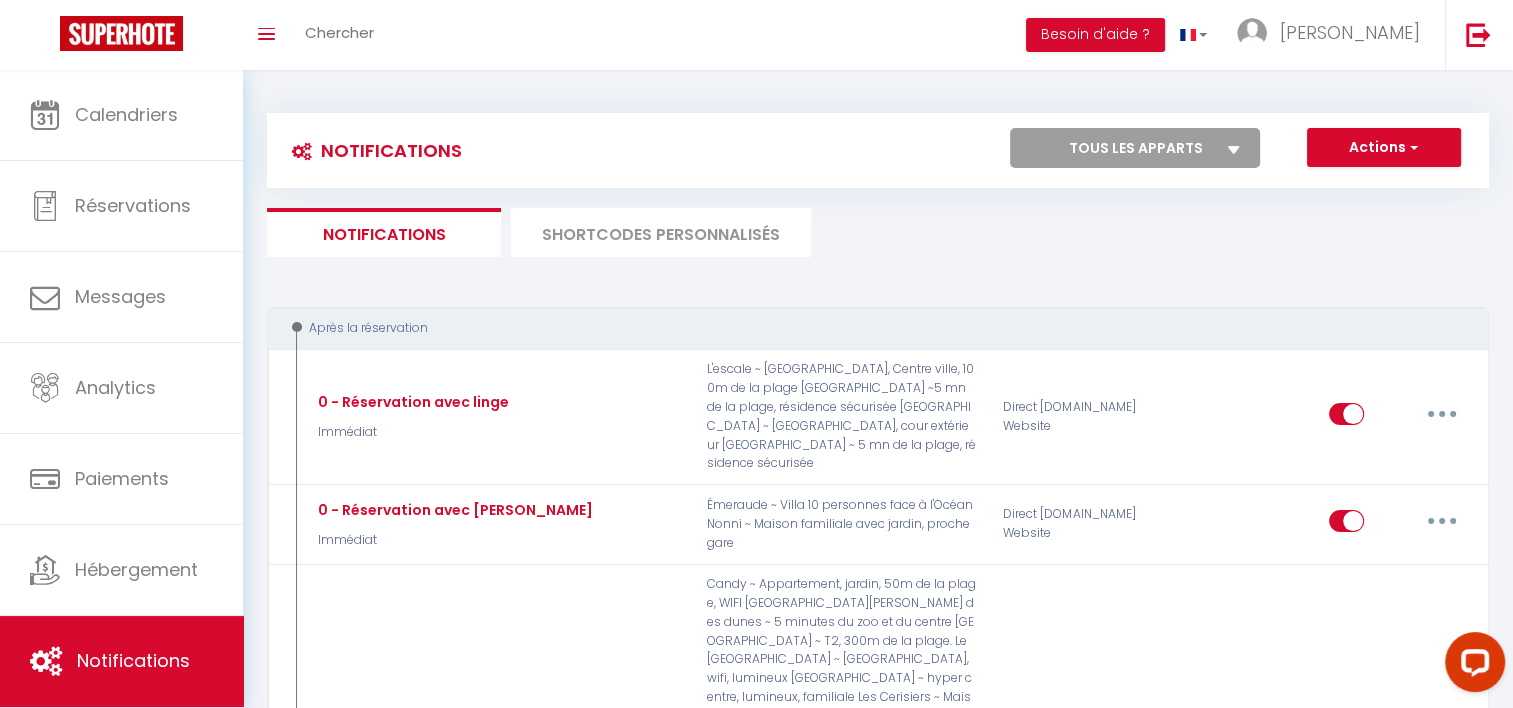 select 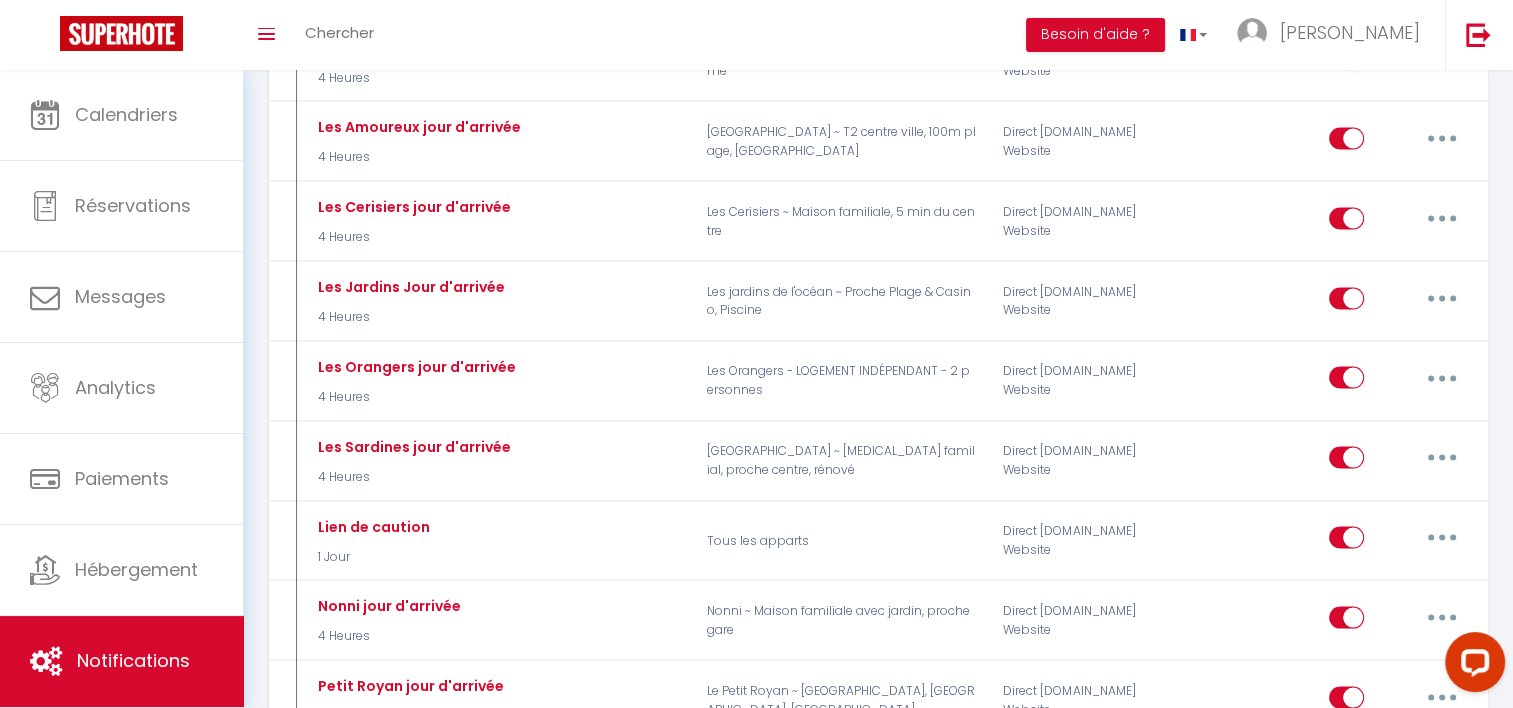 scroll, scrollTop: 3955, scrollLeft: 0, axis: vertical 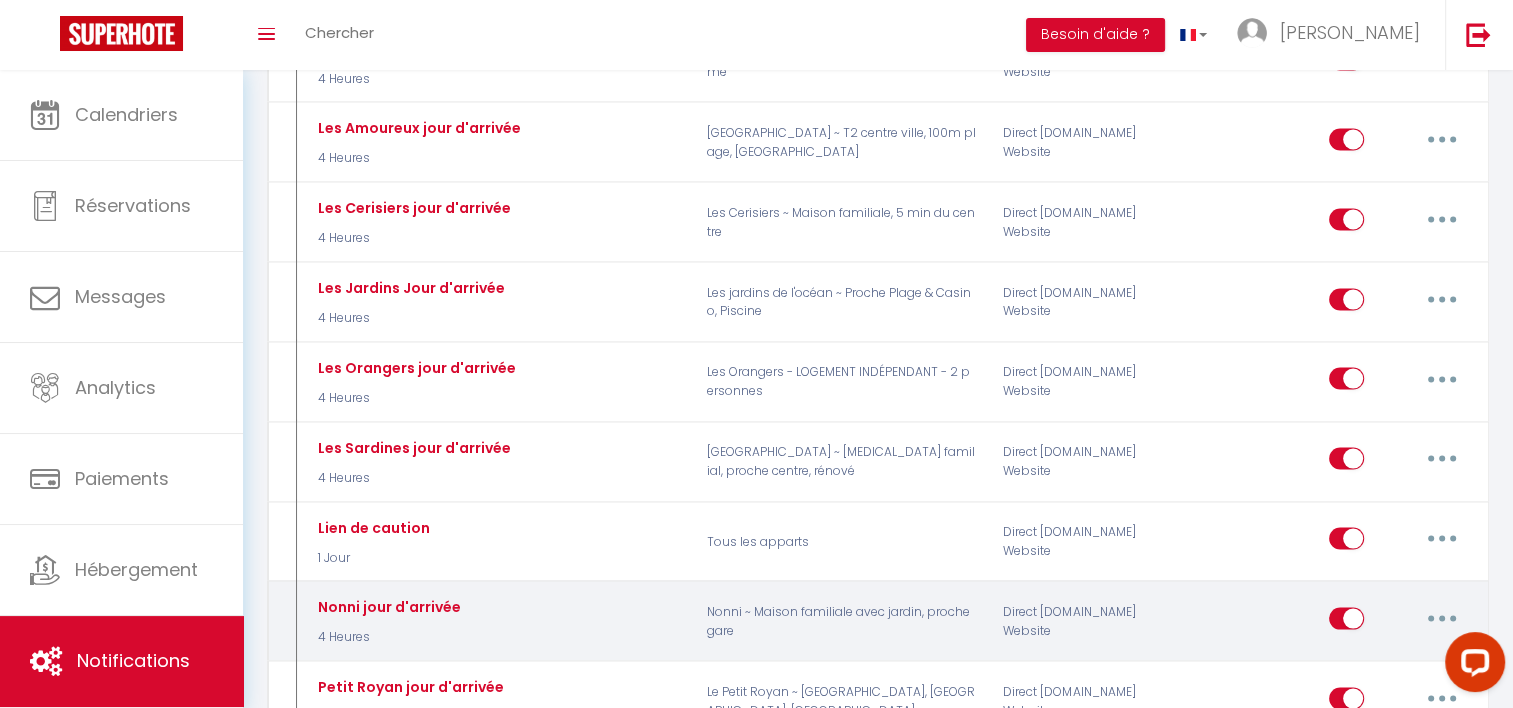 click on "Editer   Dupliquer   Tester   Supprimer" at bounding box center (1399, 622) 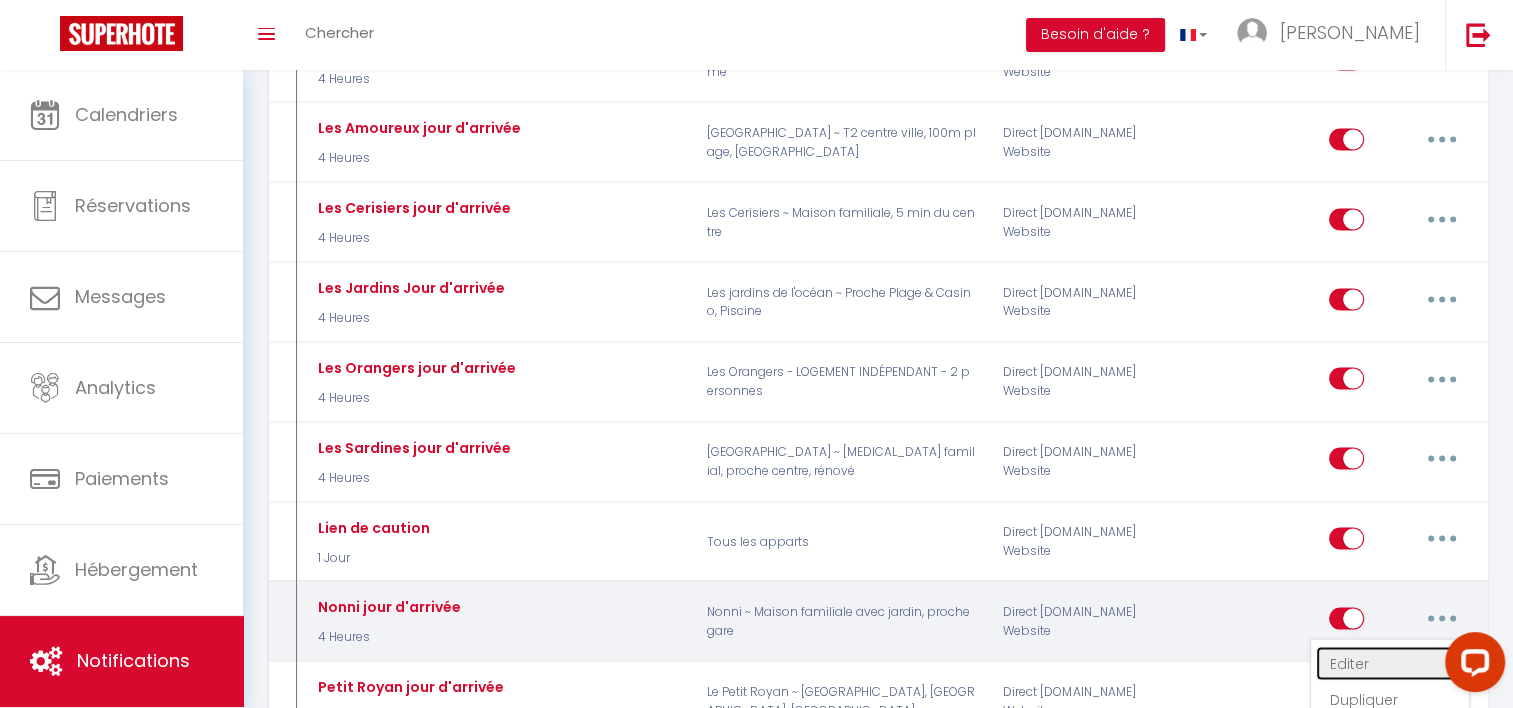 click on "Editer" at bounding box center [1390, 664] 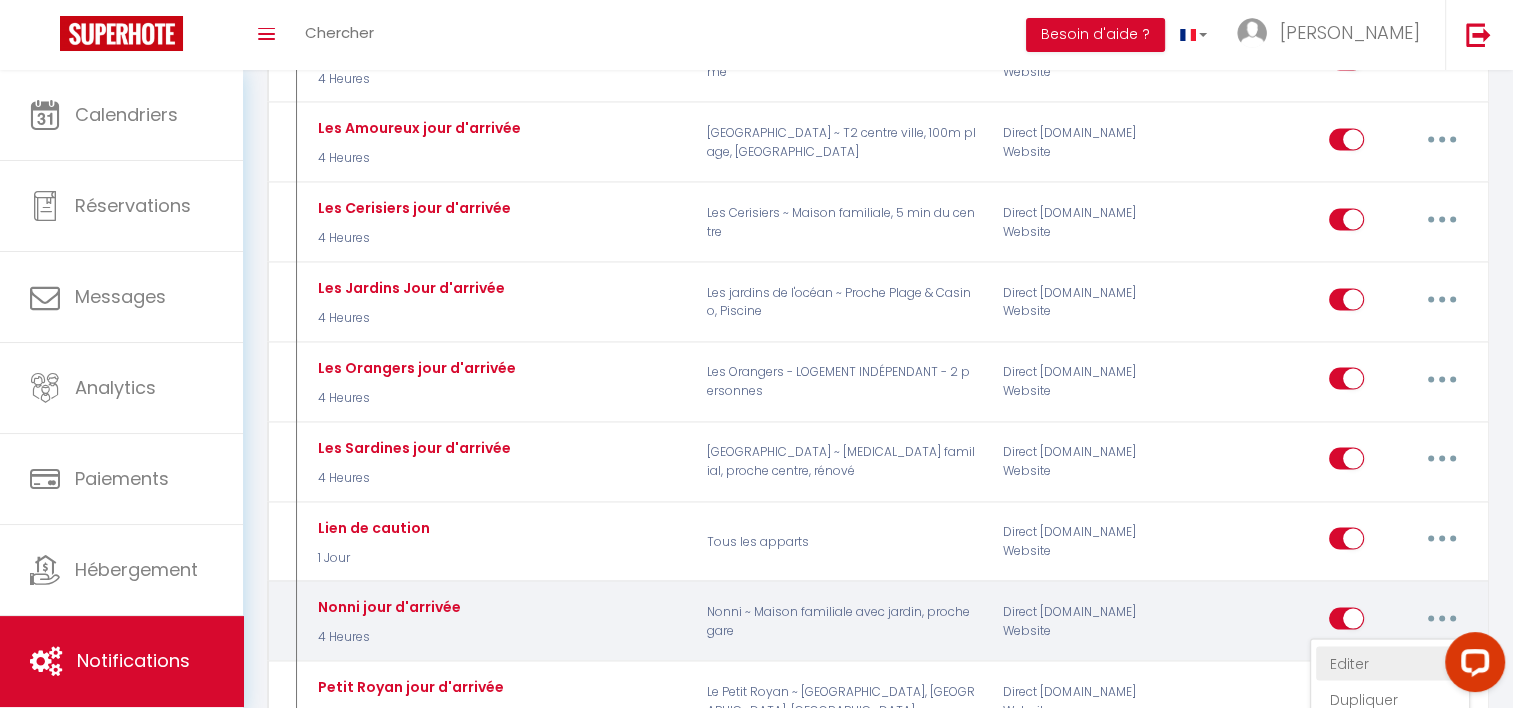 type on "Nonni jour d'arrivée" 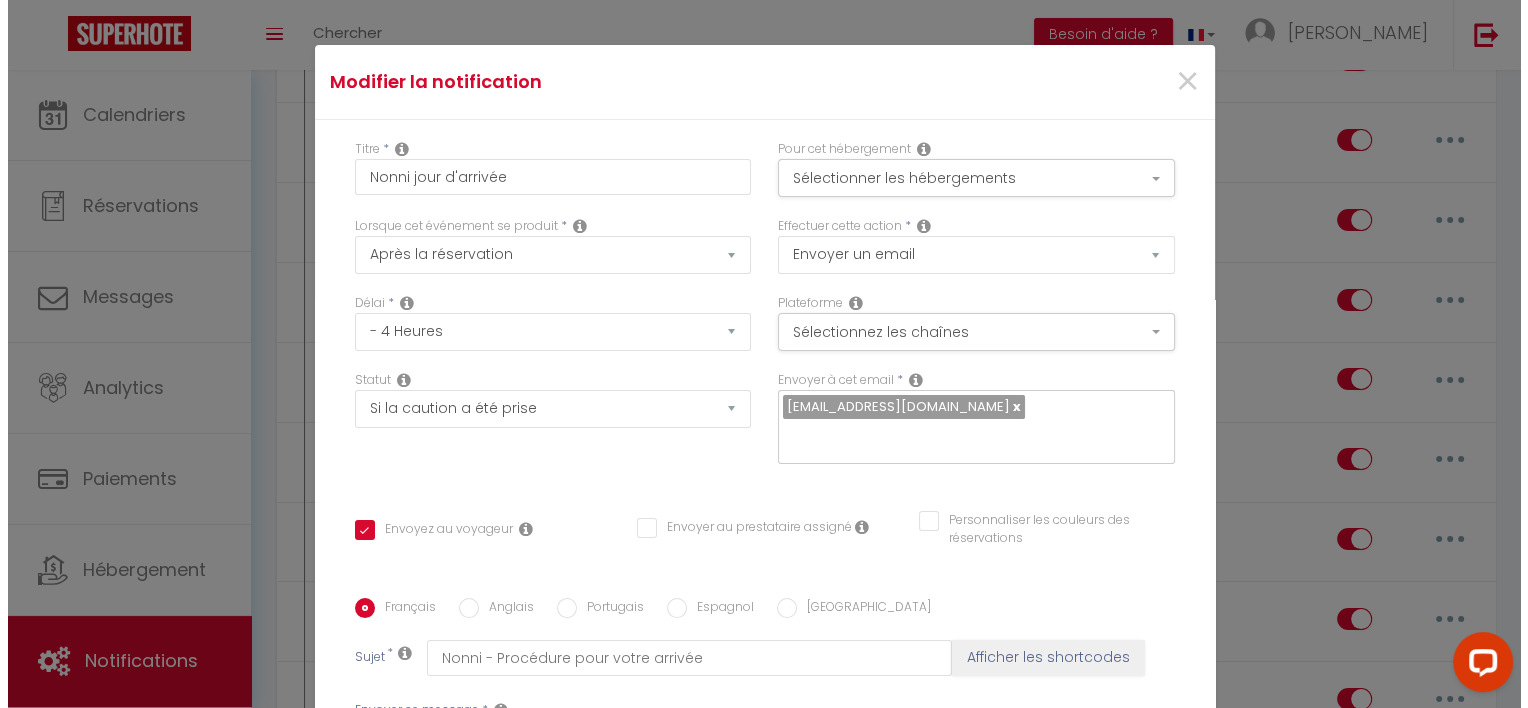 scroll, scrollTop: 3899, scrollLeft: 0, axis: vertical 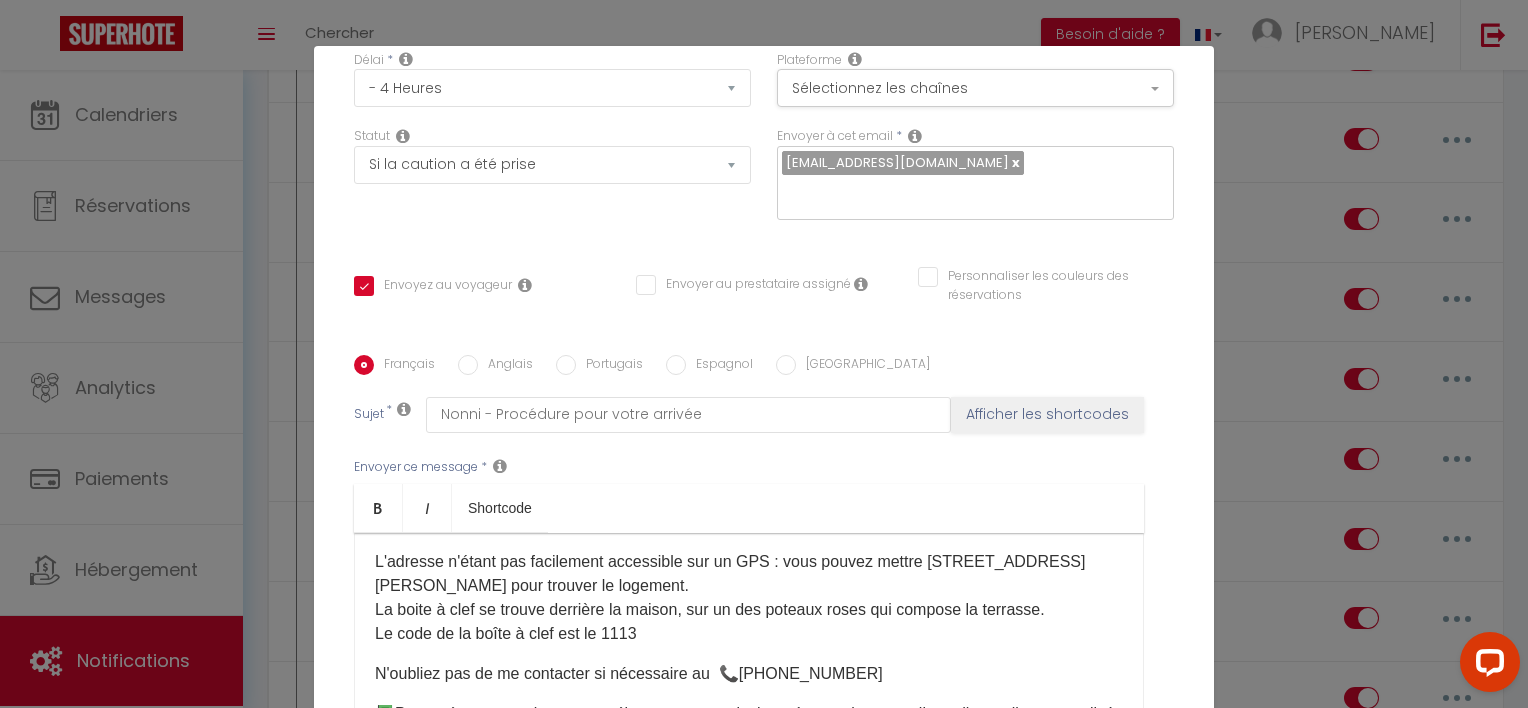 click on "L'adresse n'étant pas facilement accessible sur un GPS : vous pouvez mettre [STREET_ADDRESS][PERSON_NAME] pour trouver le logement.  La boite à clef se trouve derrière la maison, sur un des poteaux roses qui compose la terrasse.  Le code de la boîte à clef est le 1113 ​" at bounding box center (749, 598) 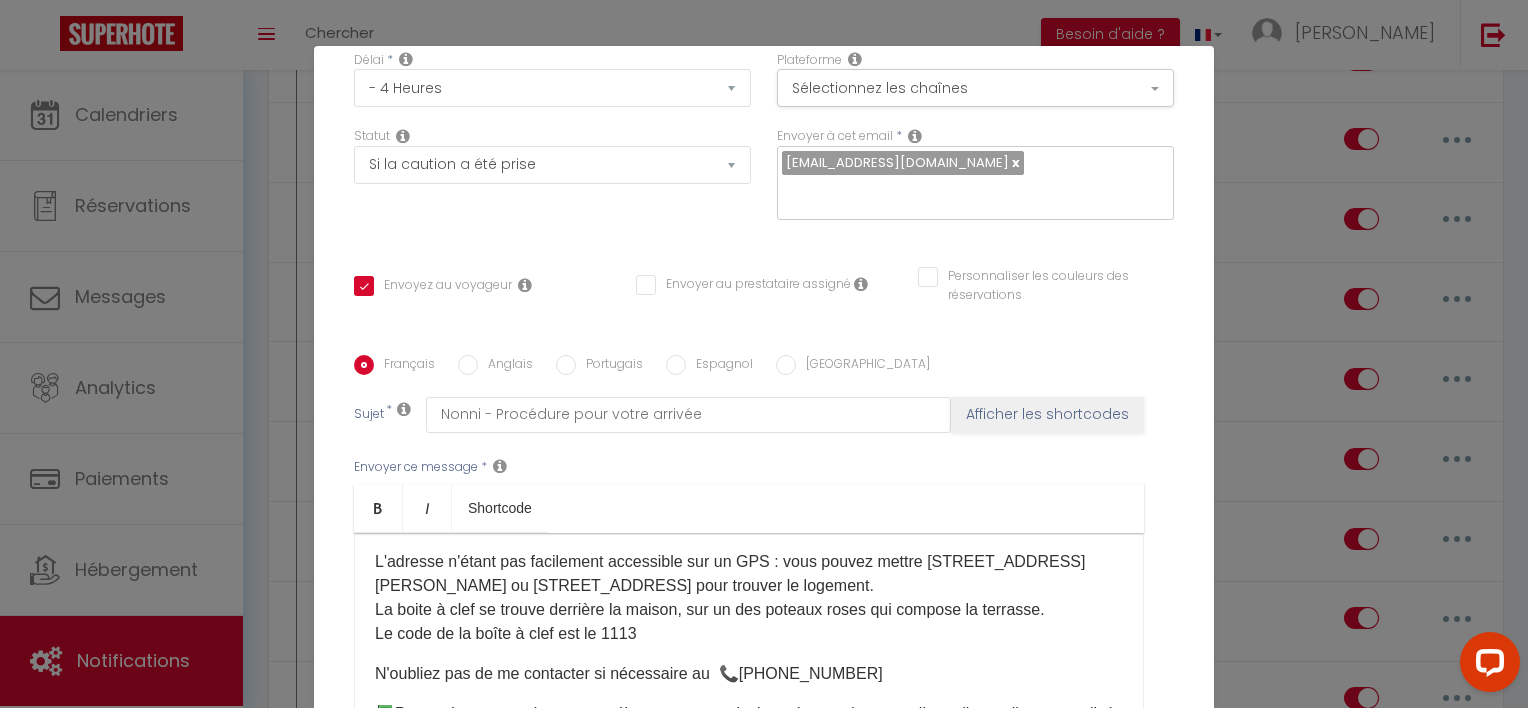 click on "L'adresse n'étant pas facilement accessible sur un GPS : vous pouvez mettre [STREET_ADDRESS][PERSON_NAME] ou [STREET_ADDRESS] pour trouver le logement.  La boite à clef se trouve derrière la maison, sur un des poteaux roses qui compose la terrasse.  Le code de la boîte à clef est le 1113 ​" at bounding box center (749, 598) 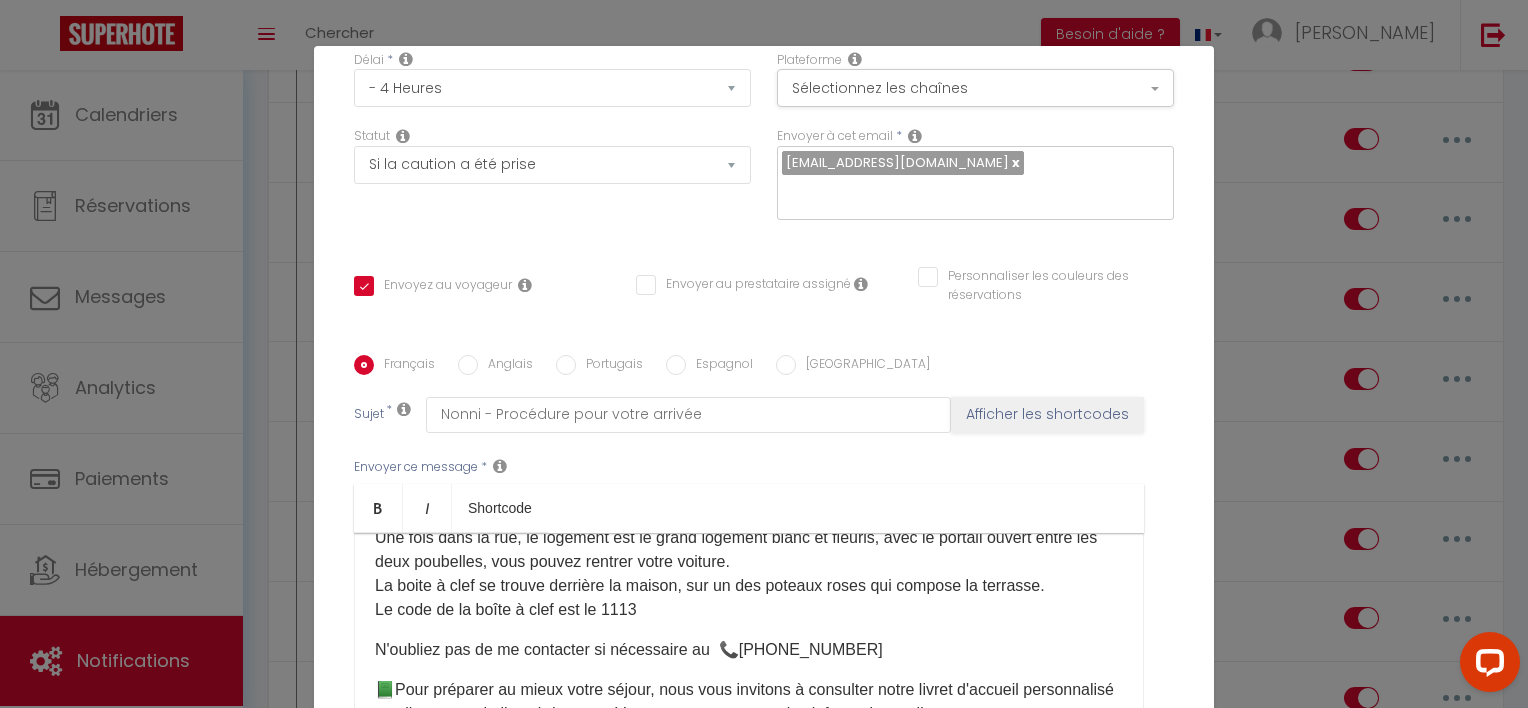 scroll, scrollTop: 306, scrollLeft: 0, axis: vertical 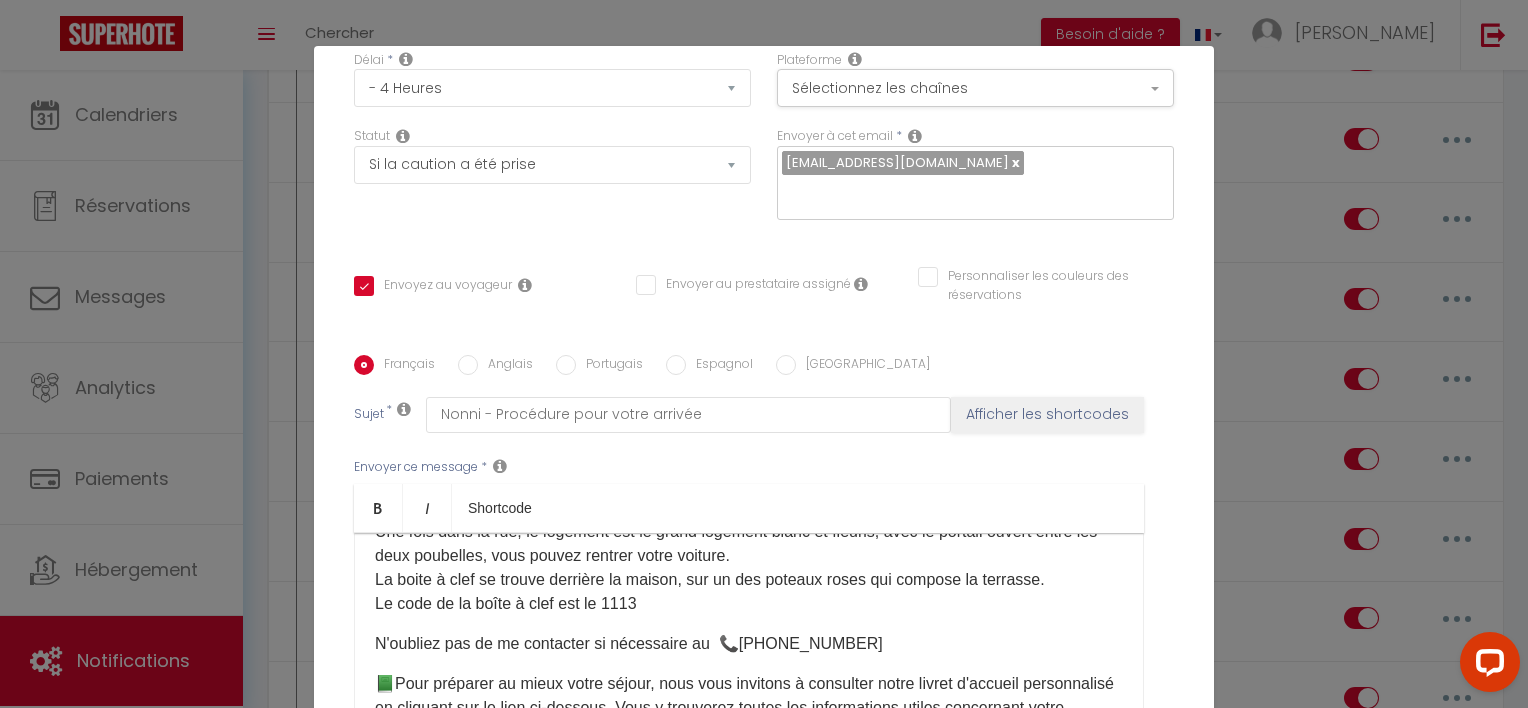 click on "Une fois dans la rue, le logement est le grand logement blanc et fleuris, avec le portail ouvert entre les deux poubelles, vous pouvez rentrer votre voiture. La boite à clef se trouve derrière la maison, sur un des poteaux roses qui compose la terrasse.  Le code de la boîte à clef est le 1113 ​" at bounding box center (749, 568) 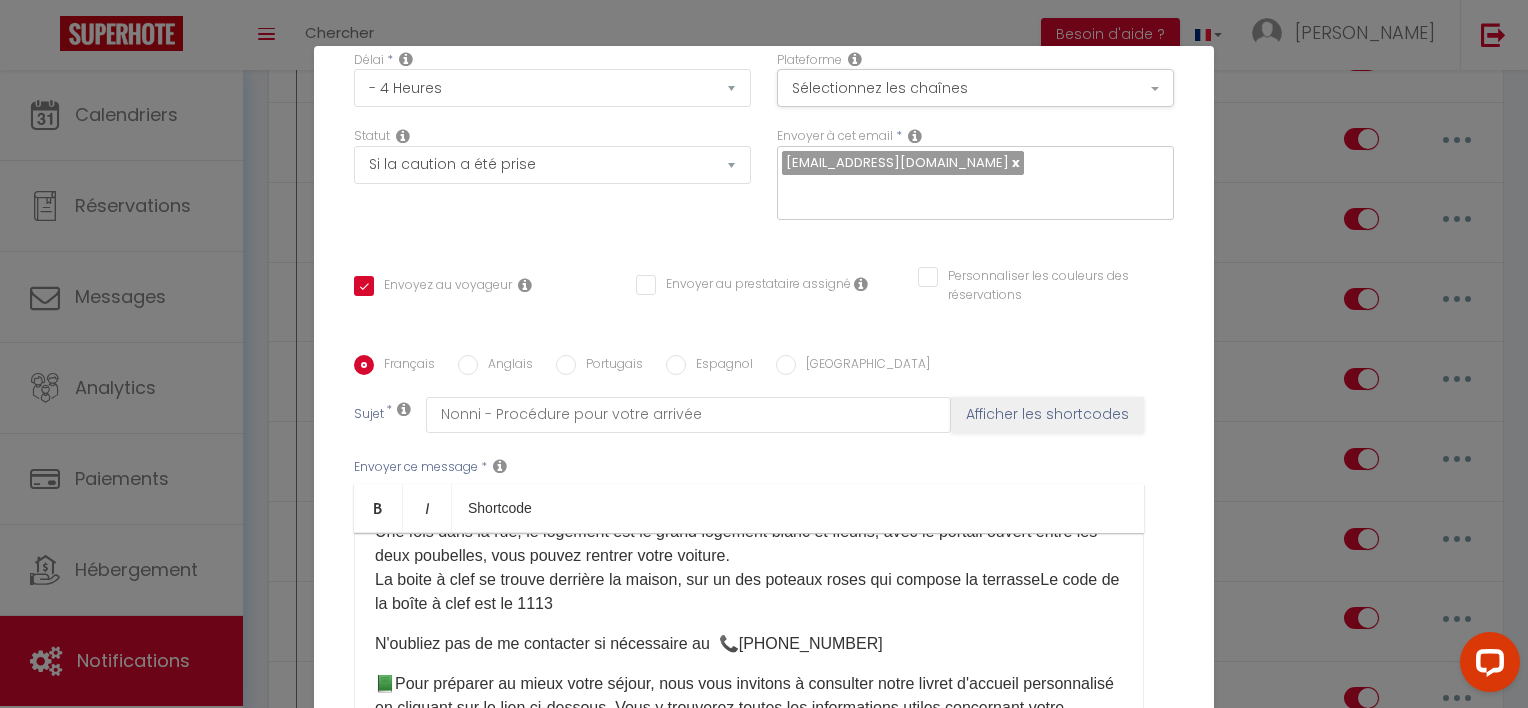 click on "Une fois dans la rue, le logement est le grand logement blanc et fleuris, avec le portail ouvert entre les deux poubelles, vous pouvez rentrer votre voiture. La boite à clef se trouve derrière la maison, sur un des poteaux roses qui compose la terrasse Le code de la boîte à clef est le 1113 ​" at bounding box center [749, 568] 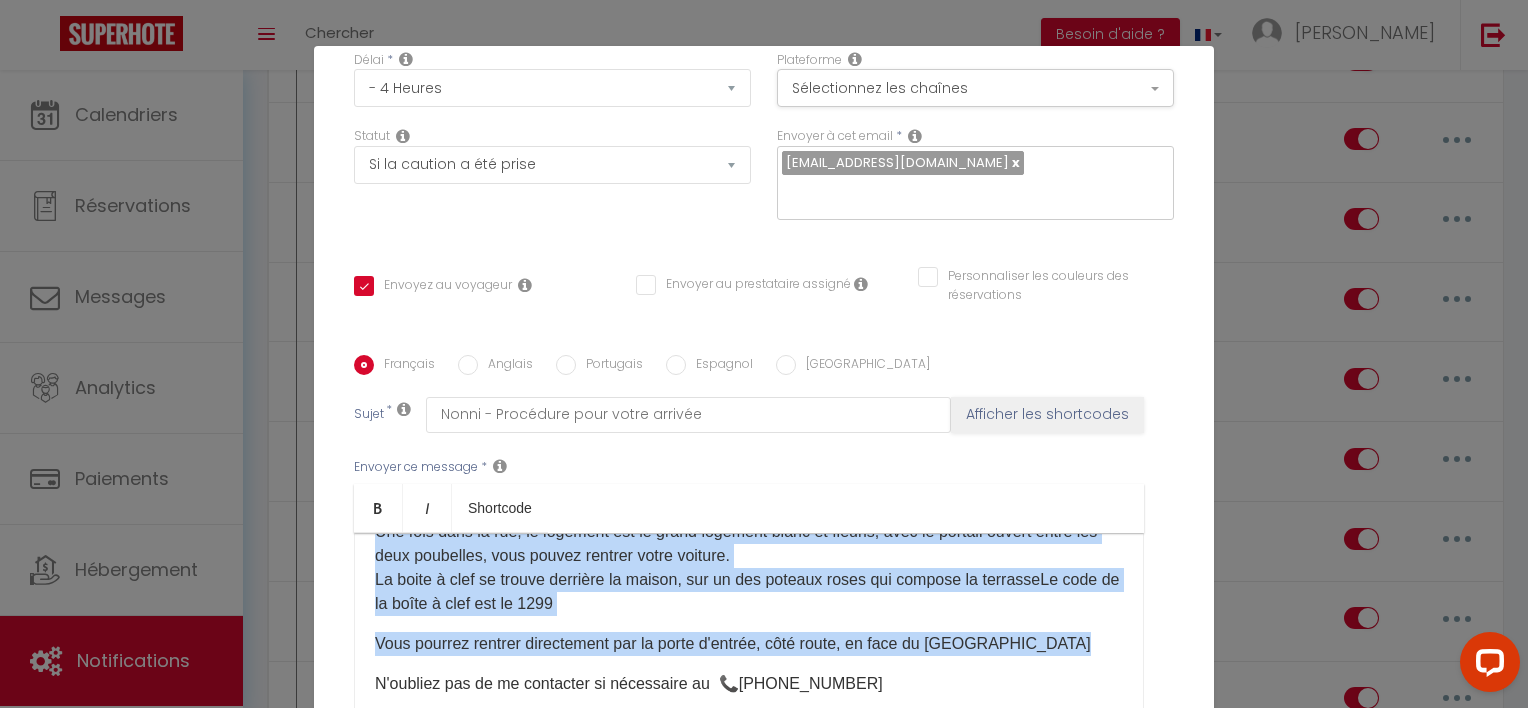 drag, startPoint x: 1052, startPoint y: 676, endPoint x: 352, endPoint y: 560, distance: 709.5463 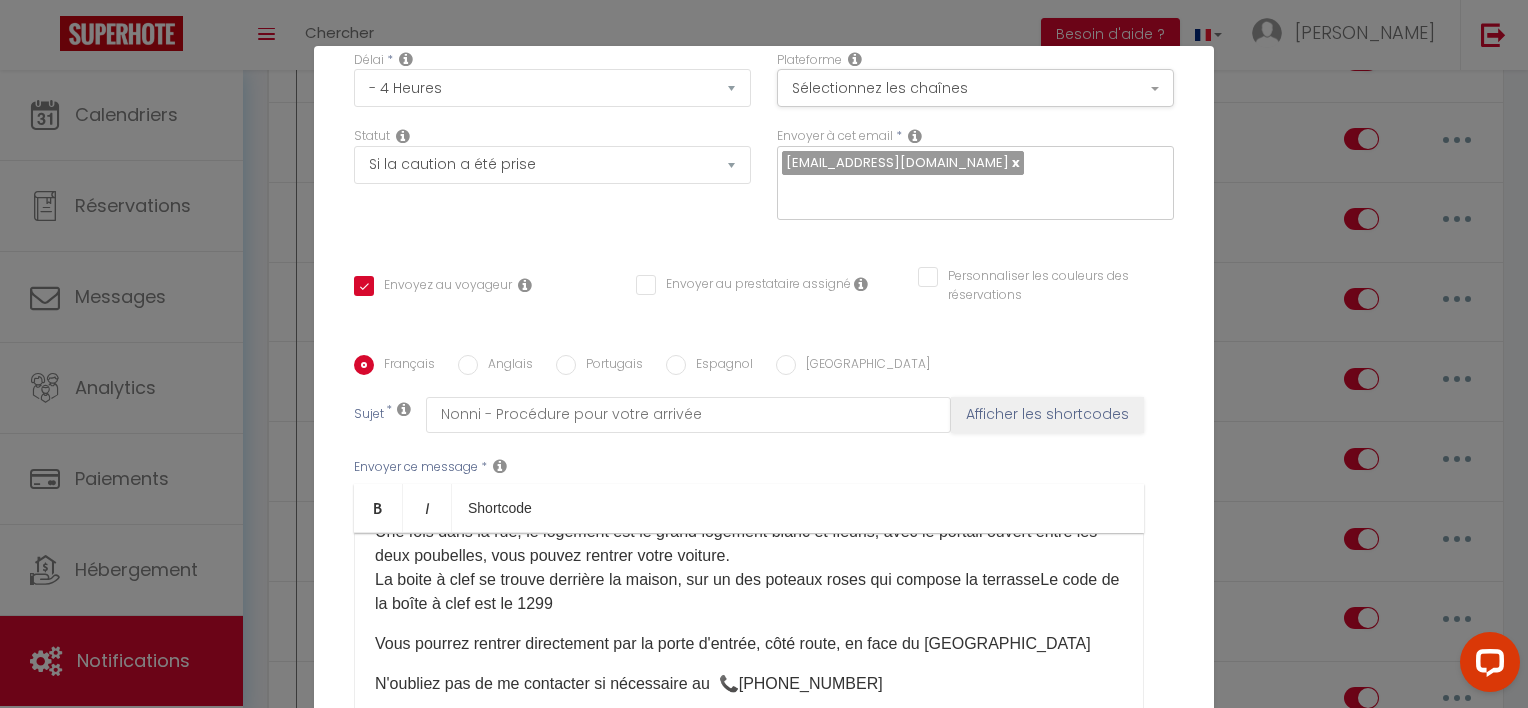 click on "Anglais" at bounding box center [505, 366] 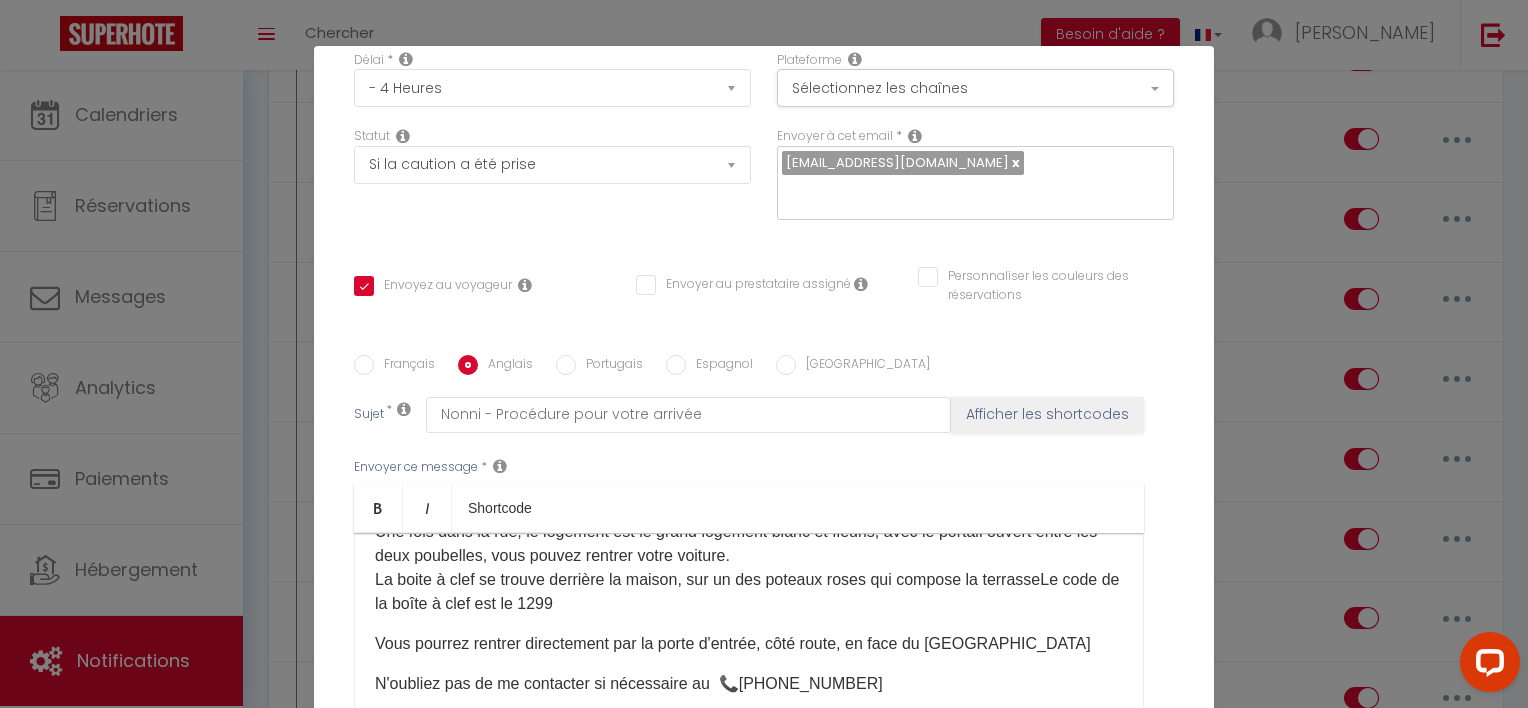 checkbox on "true" 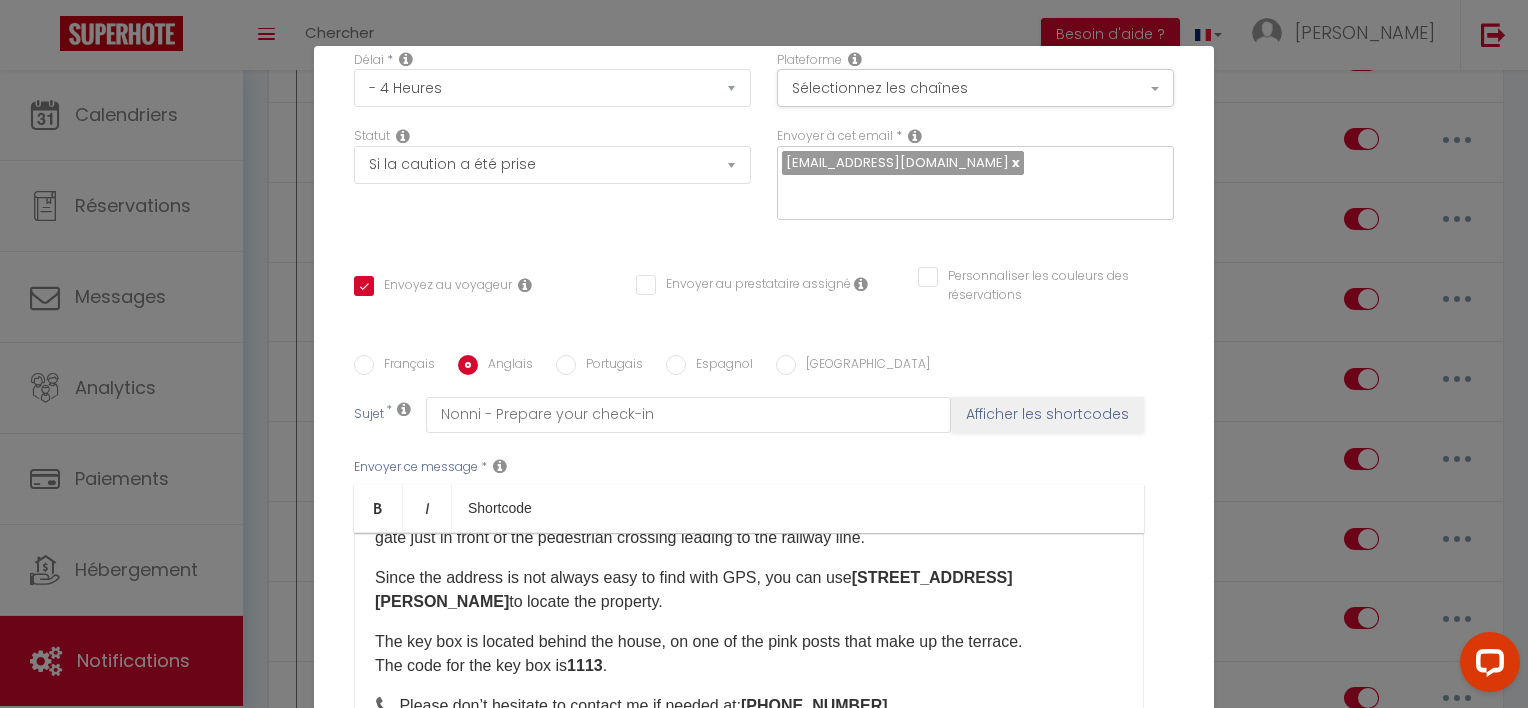 scroll, scrollTop: 198, scrollLeft: 0, axis: vertical 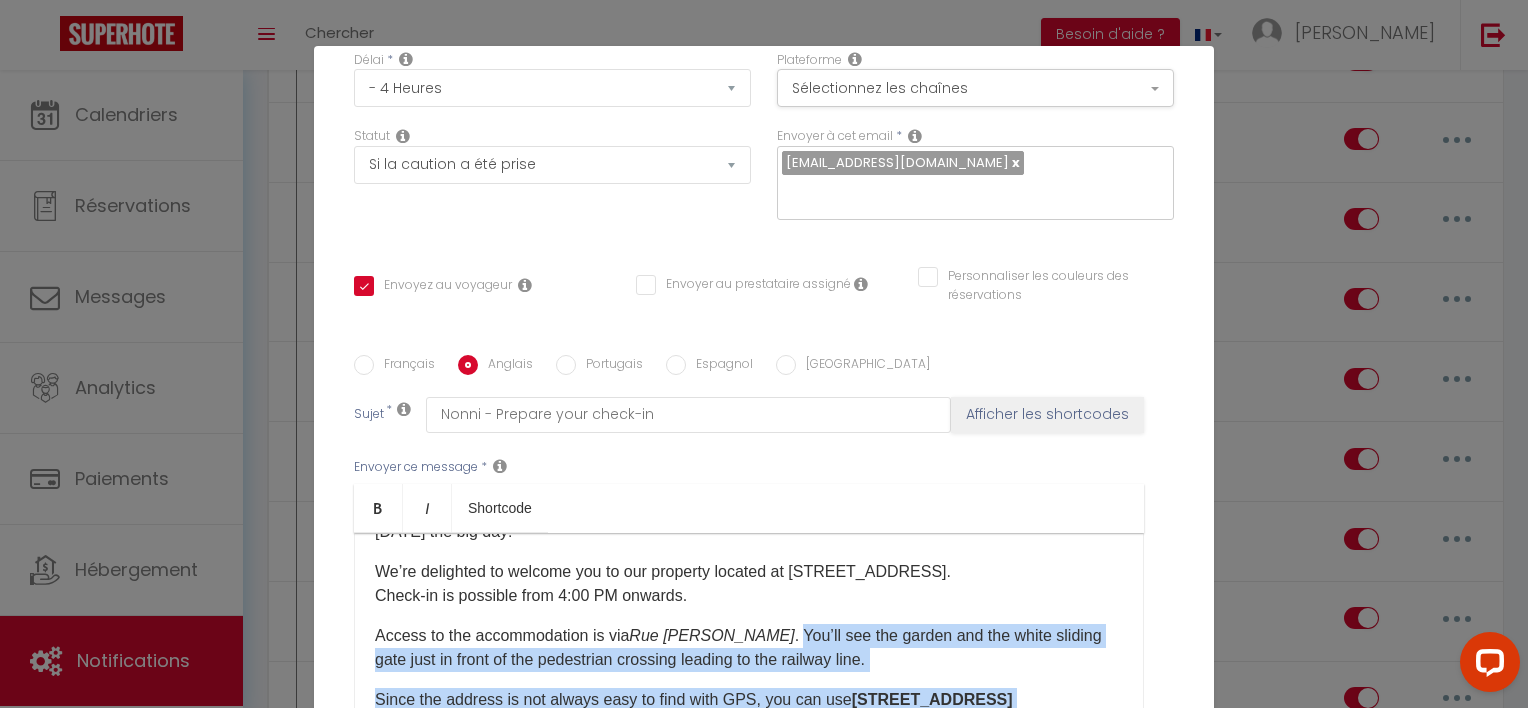 drag, startPoint x: 651, startPoint y: 662, endPoint x: 762, endPoint y: 625, distance: 117.00427 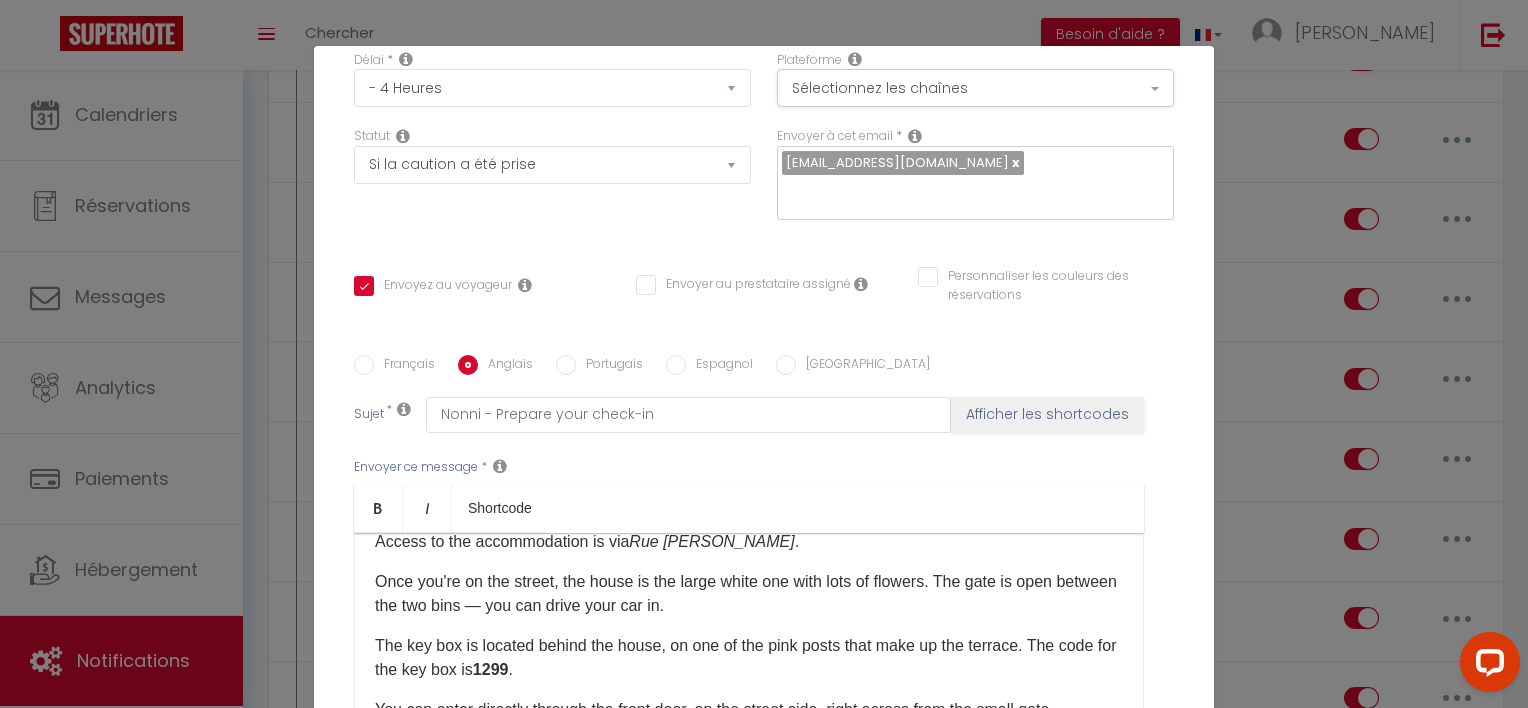 scroll, scrollTop: 170, scrollLeft: 0, axis: vertical 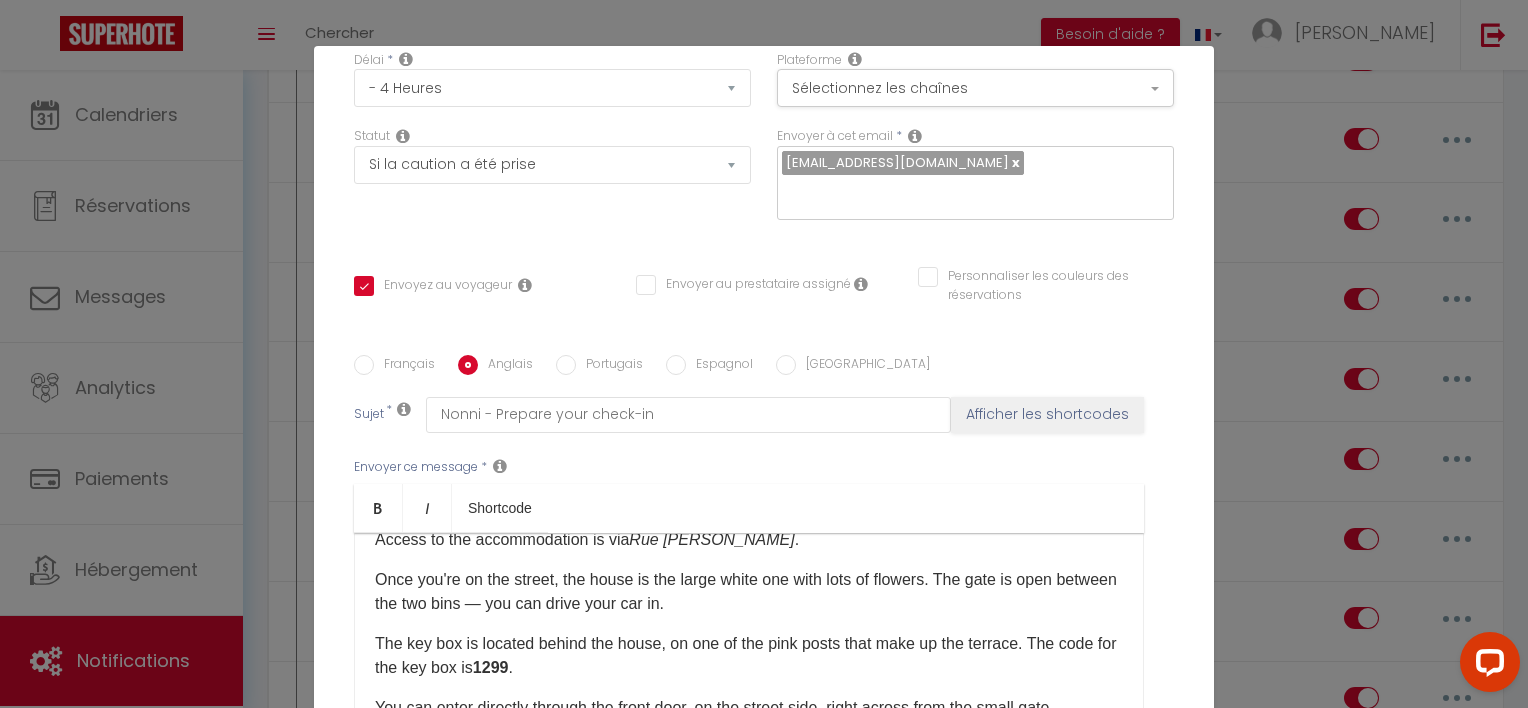 click on "Access to the accommodation is via  [GEOGRAPHIC_DATA][PERSON_NAME] ." at bounding box center [749, 540] 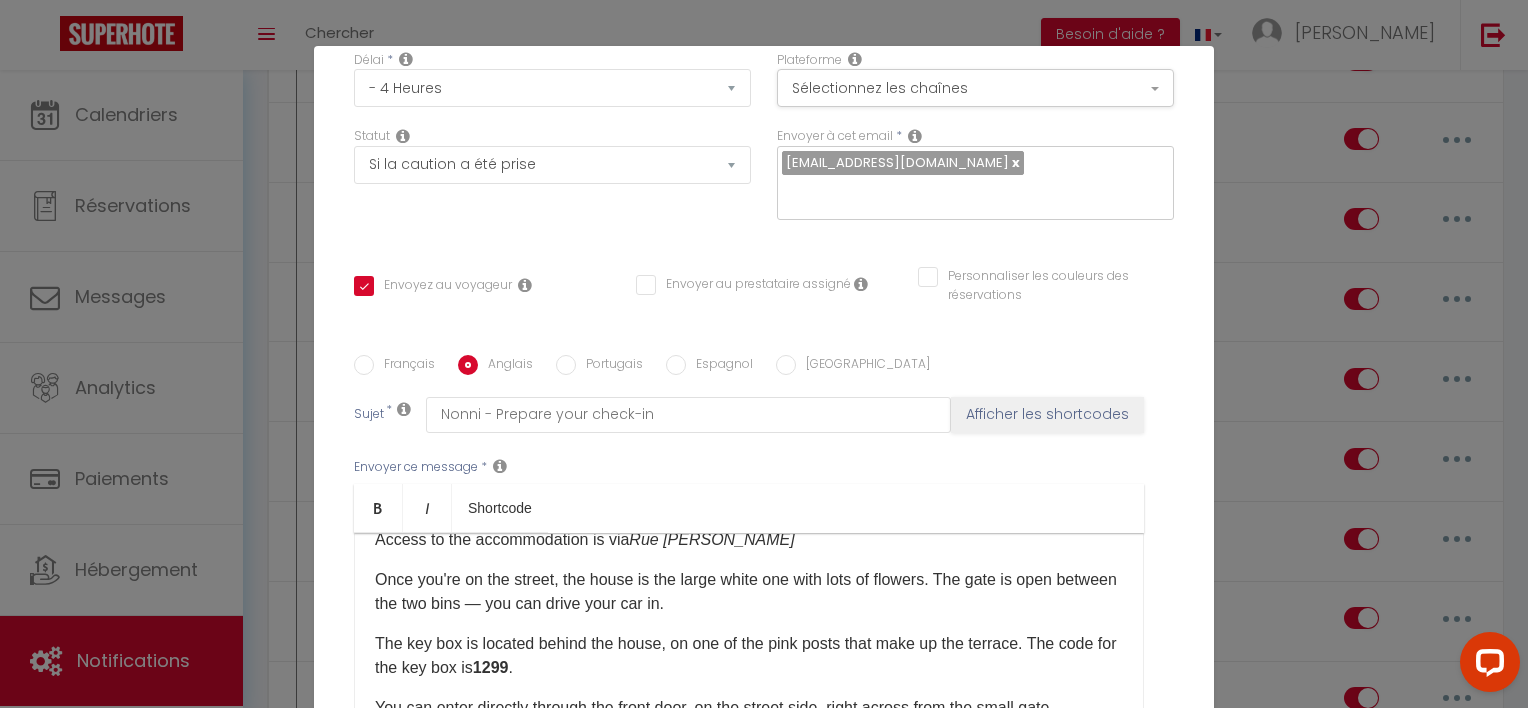 scroll, scrollTop: 166, scrollLeft: 0, axis: vertical 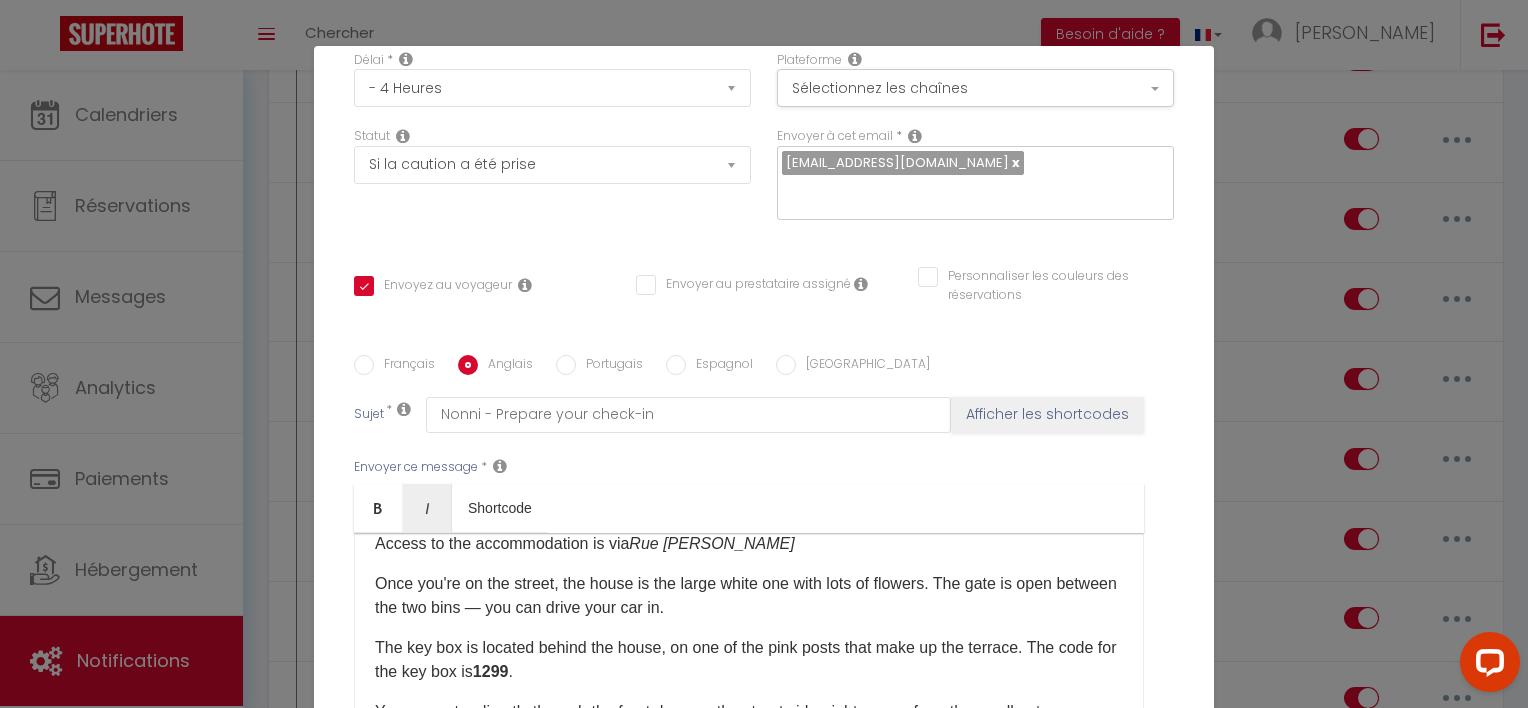 click on "Access to the accommodation is via  [GEOGRAPHIC_DATA][PERSON_NAME]" at bounding box center (749, 544) 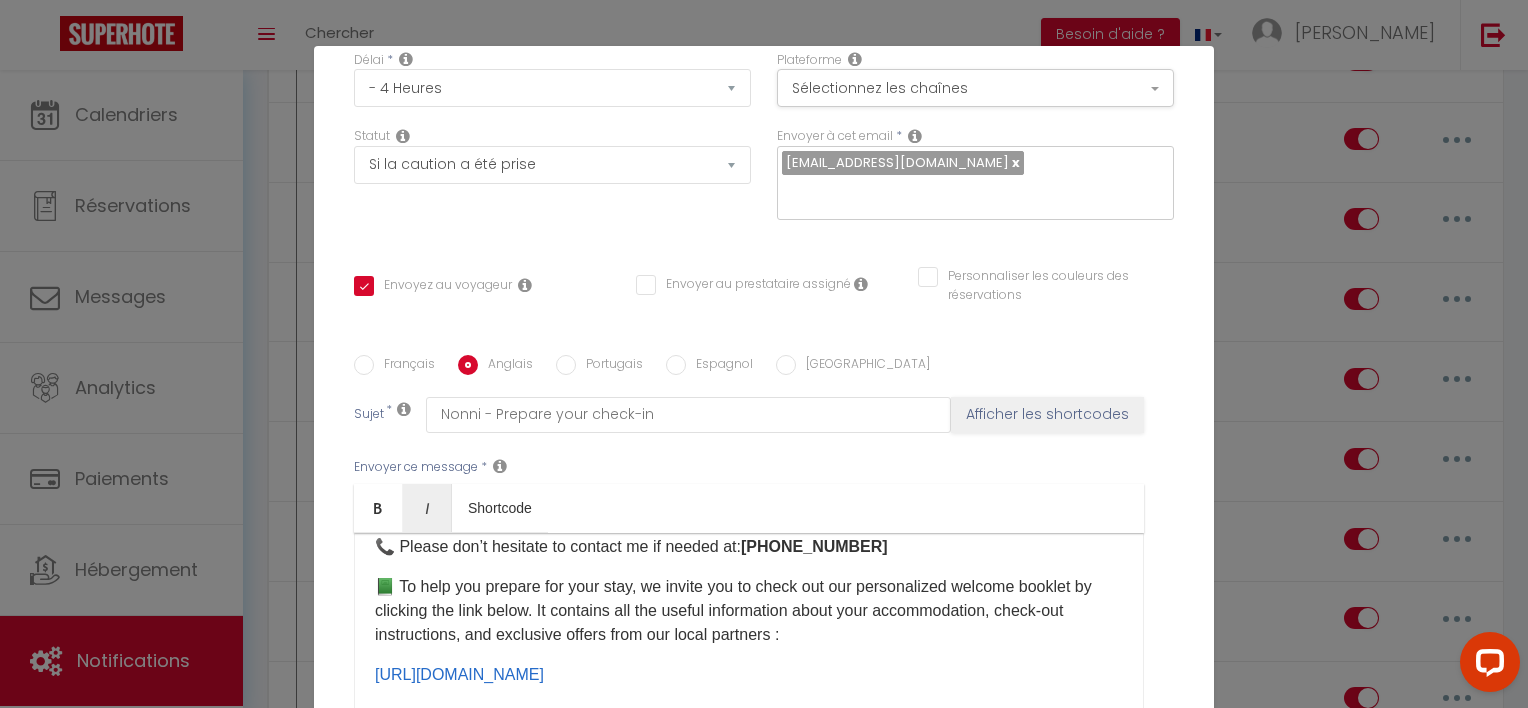 scroll, scrollTop: 533, scrollLeft: 0, axis: vertical 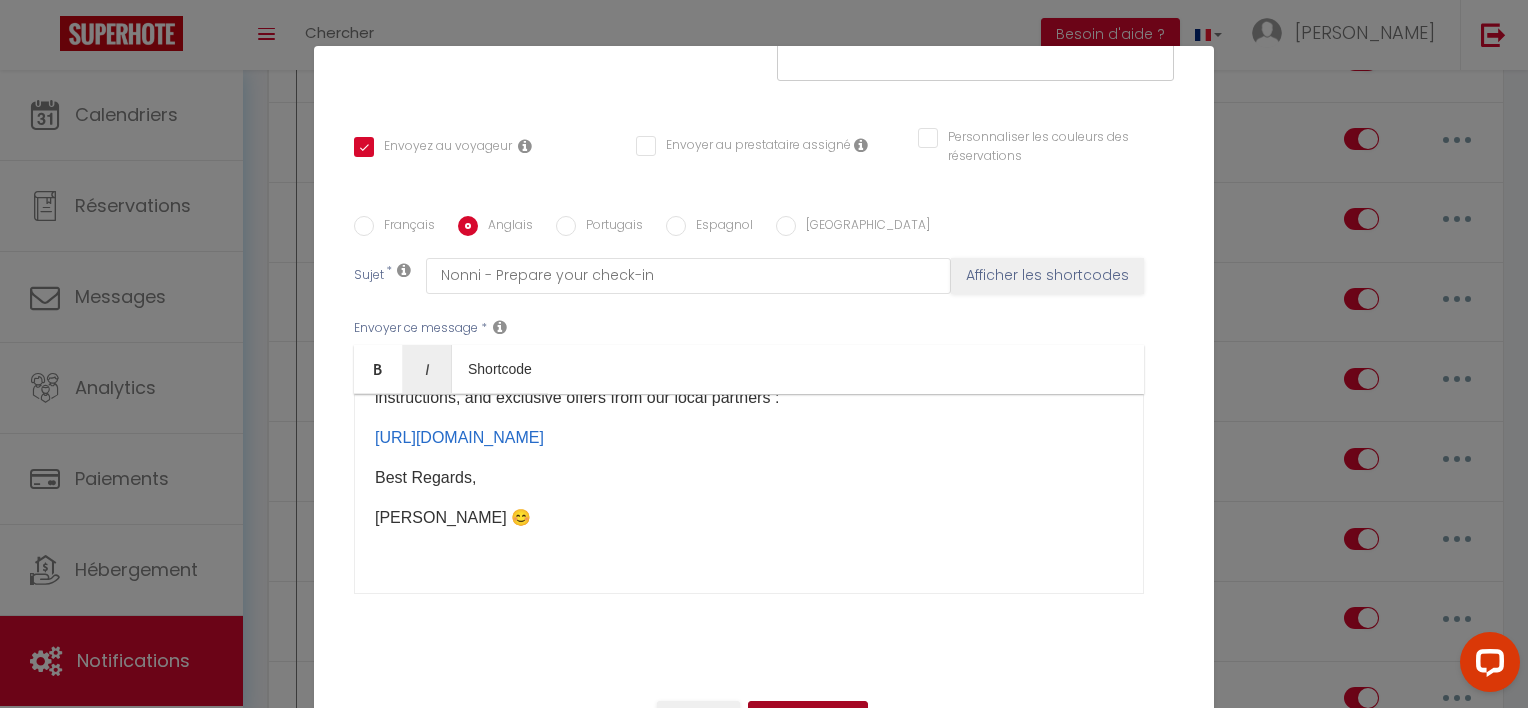 click on "Mettre à jour" at bounding box center (808, 718) 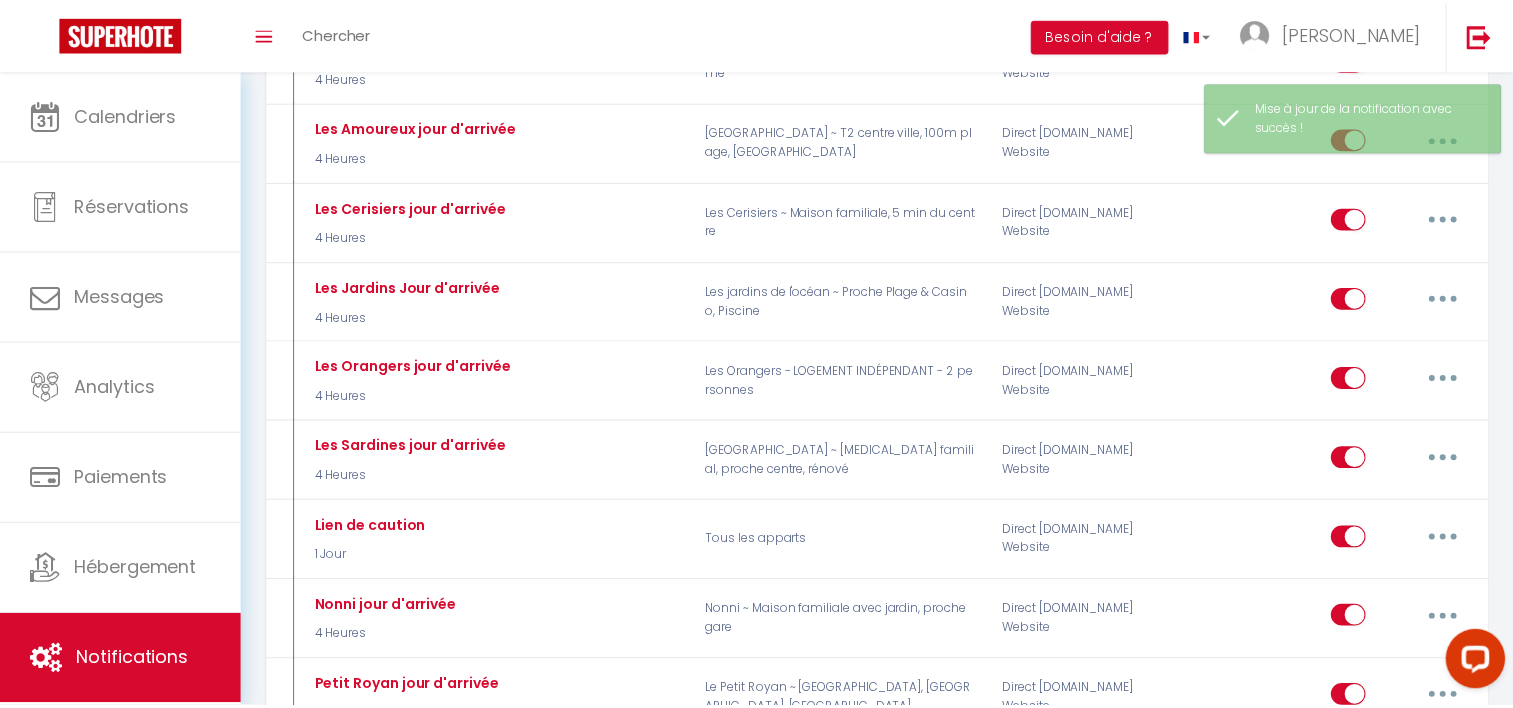 scroll, scrollTop: 3955, scrollLeft: 0, axis: vertical 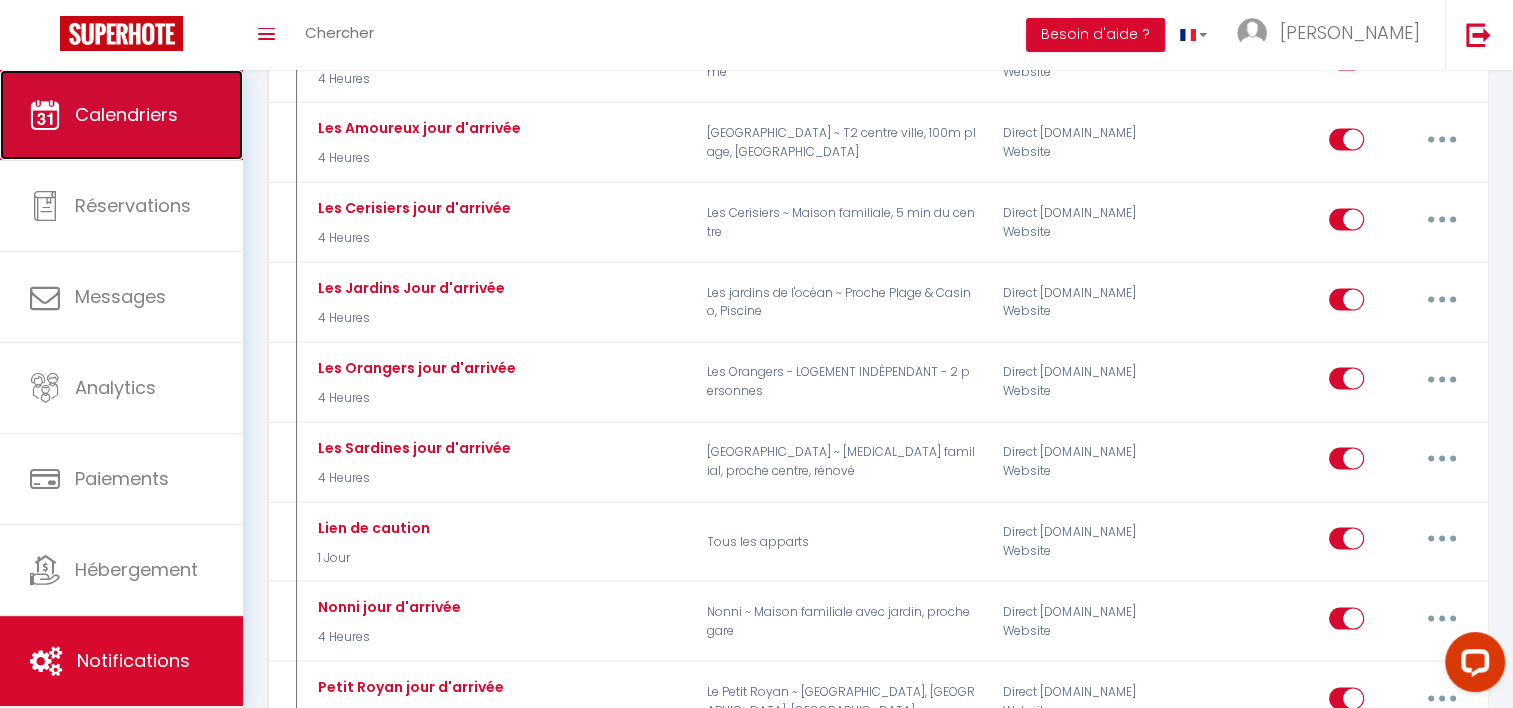 click on "Calendriers" at bounding box center [121, 115] 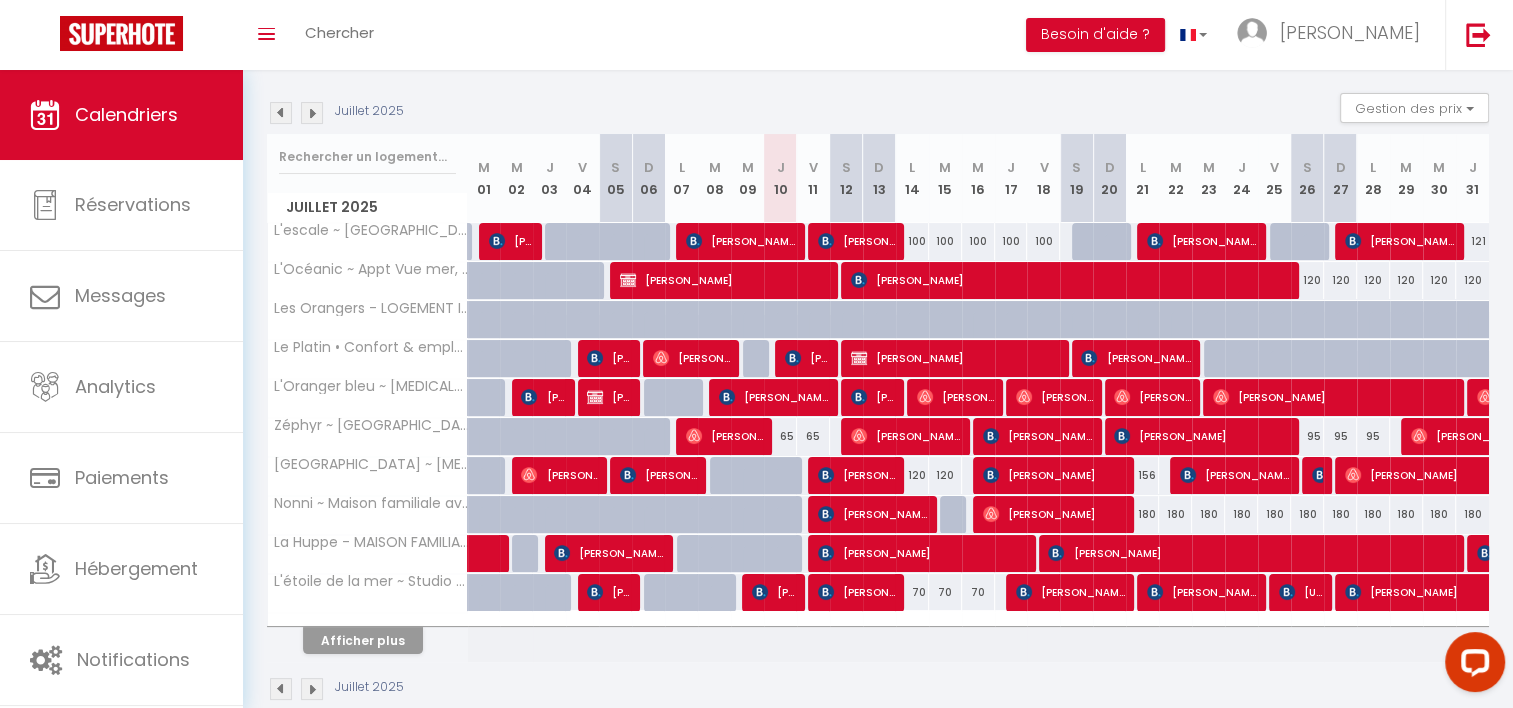 scroll, scrollTop: 227, scrollLeft: 0, axis: vertical 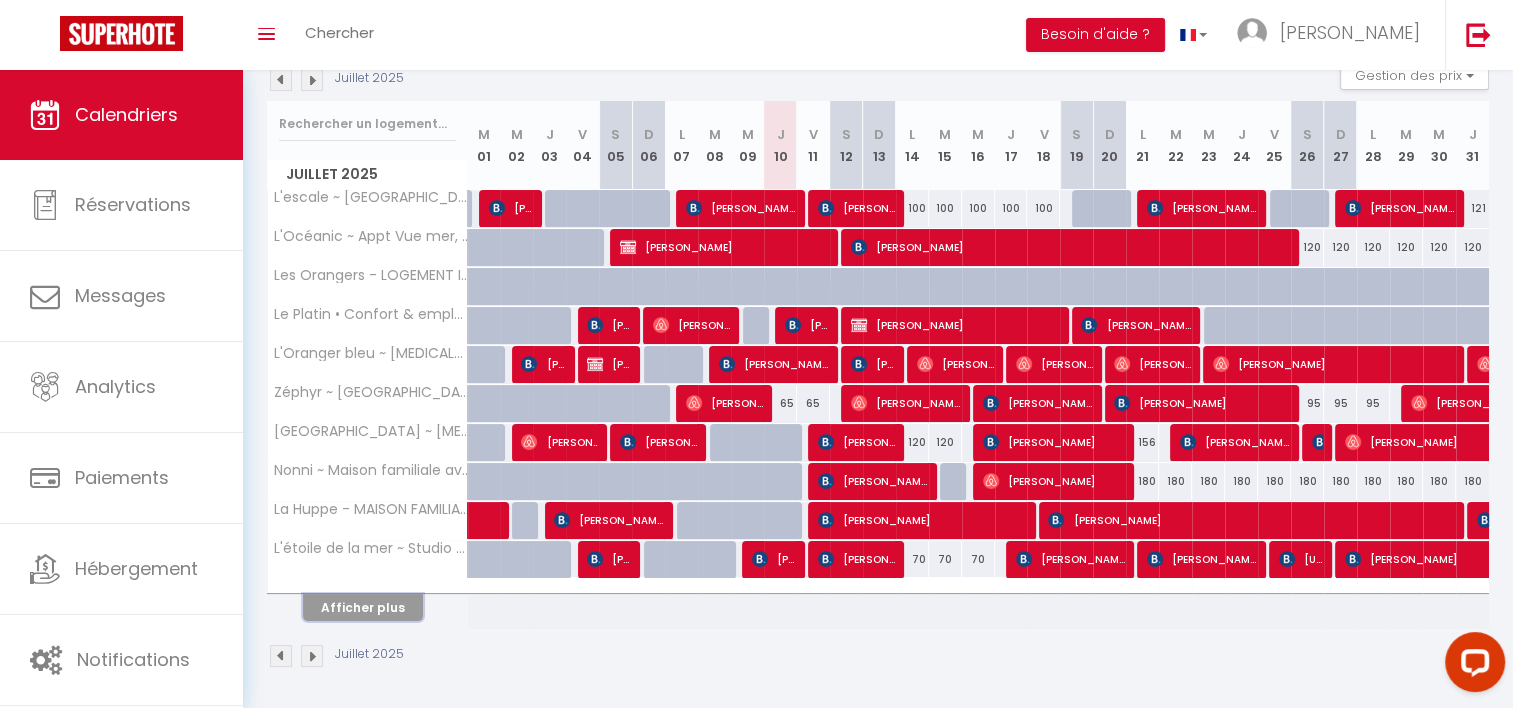 click on "Afficher plus" at bounding box center (363, 607) 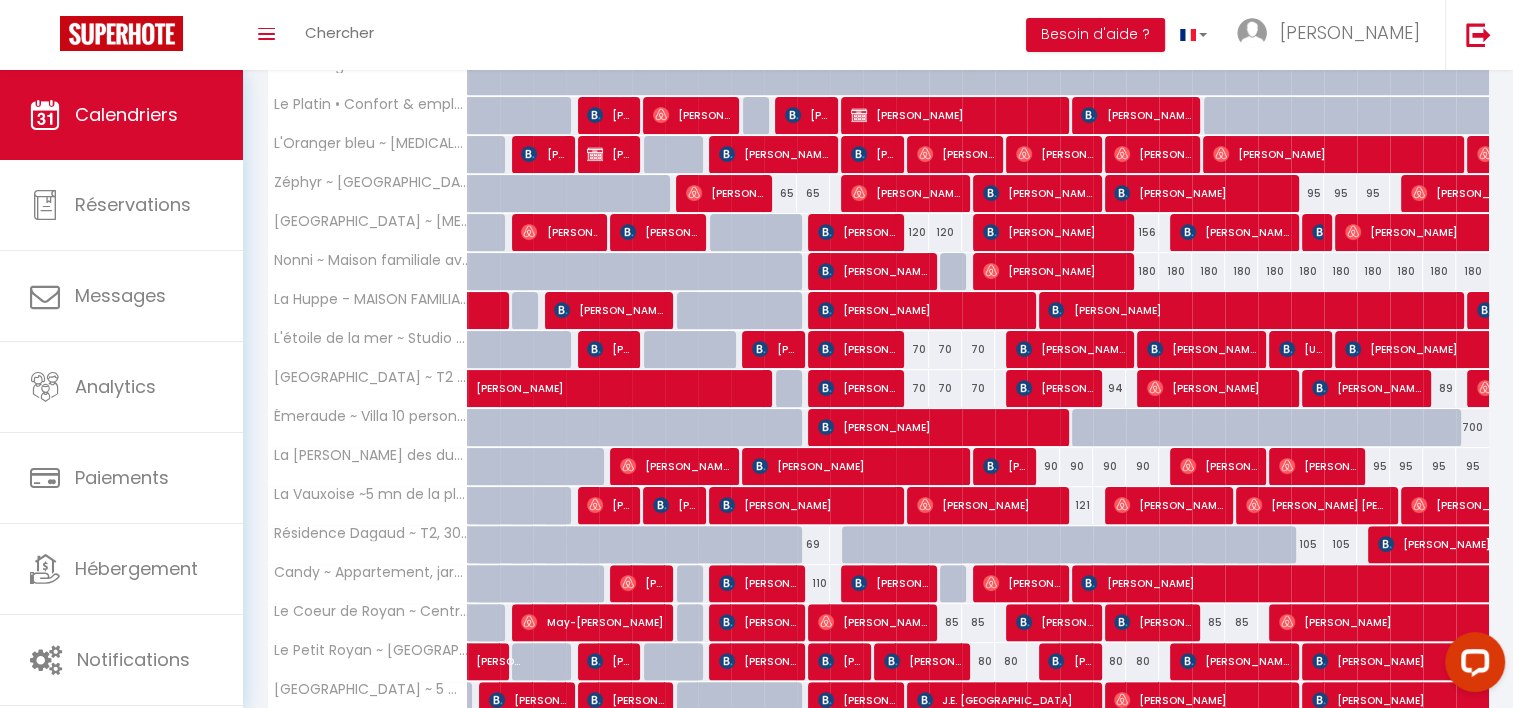 scroll, scrollTop: 438, scrollLeft: 0, axis: vertical 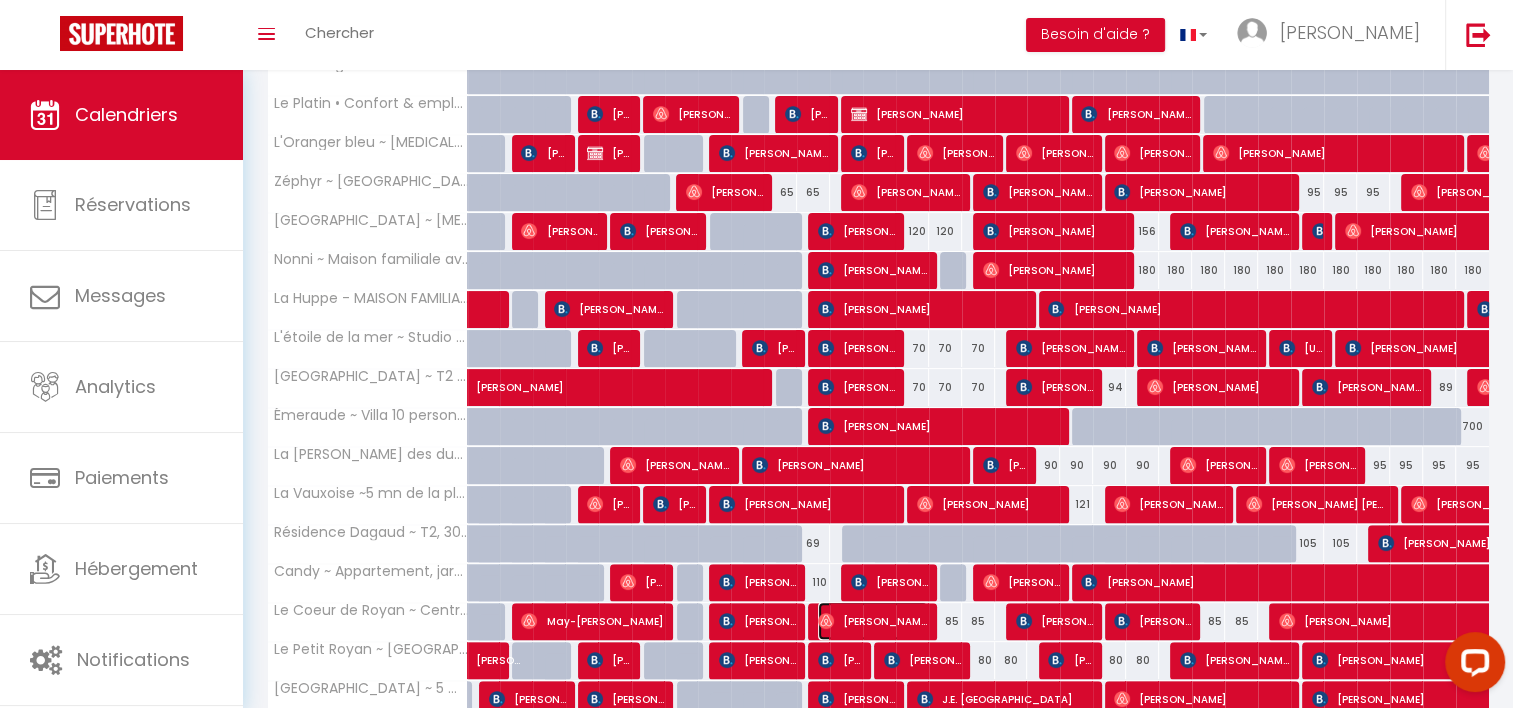 click at bounding box center (826, 621) 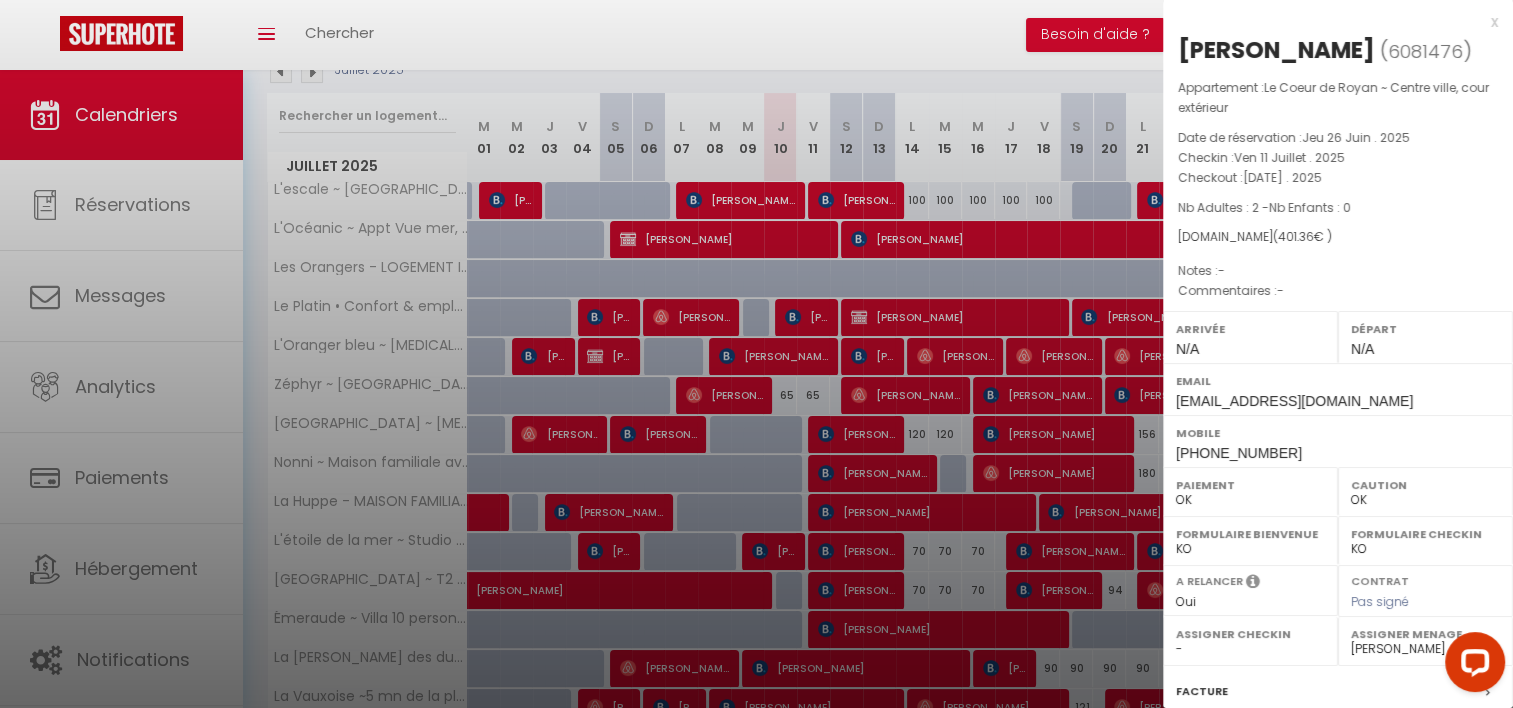 scroll, scrollTop: 249, scrollLeft: 0, axis: vertical 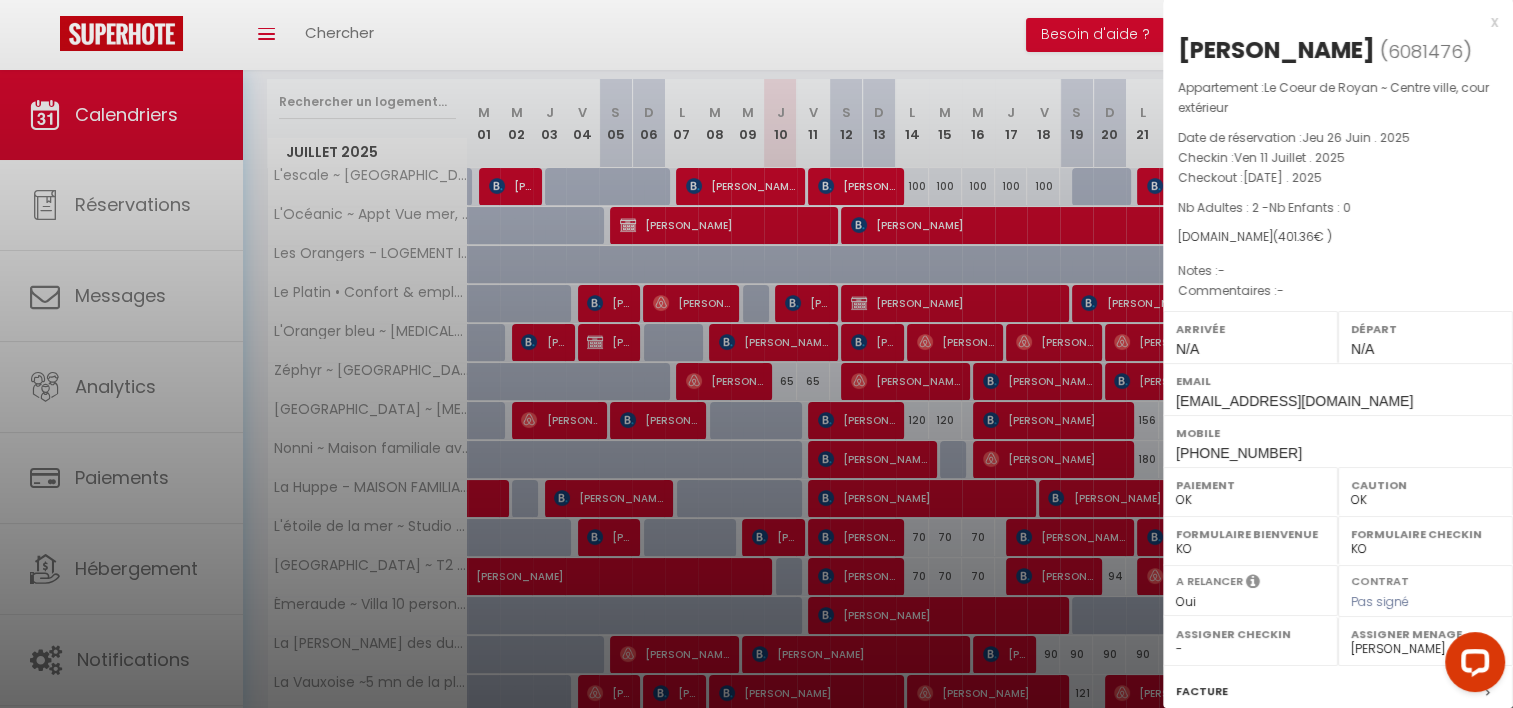click at bounding box center [756, 354] 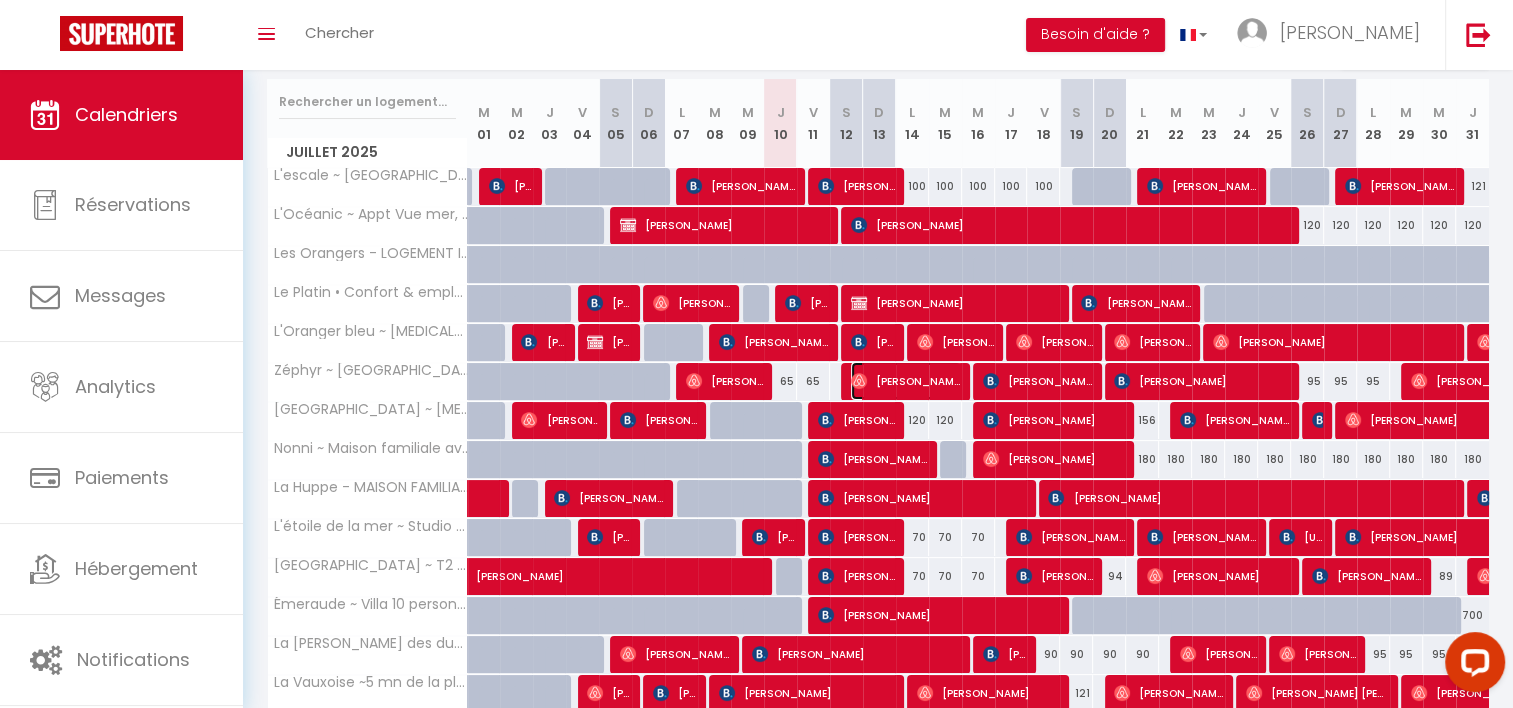 click on "[PERSON_NAME]" at bounding box center [906, 381] 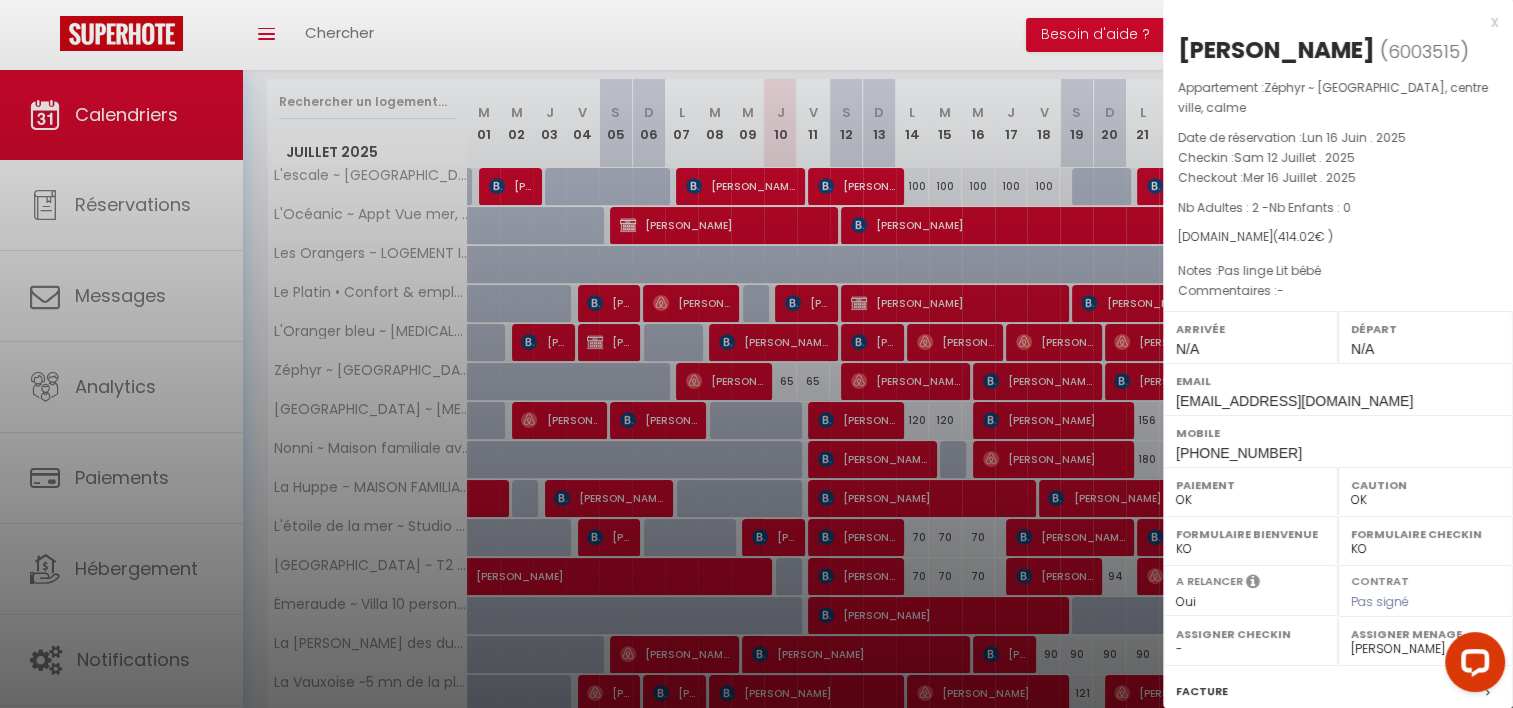click at bounding box center [756, 354] 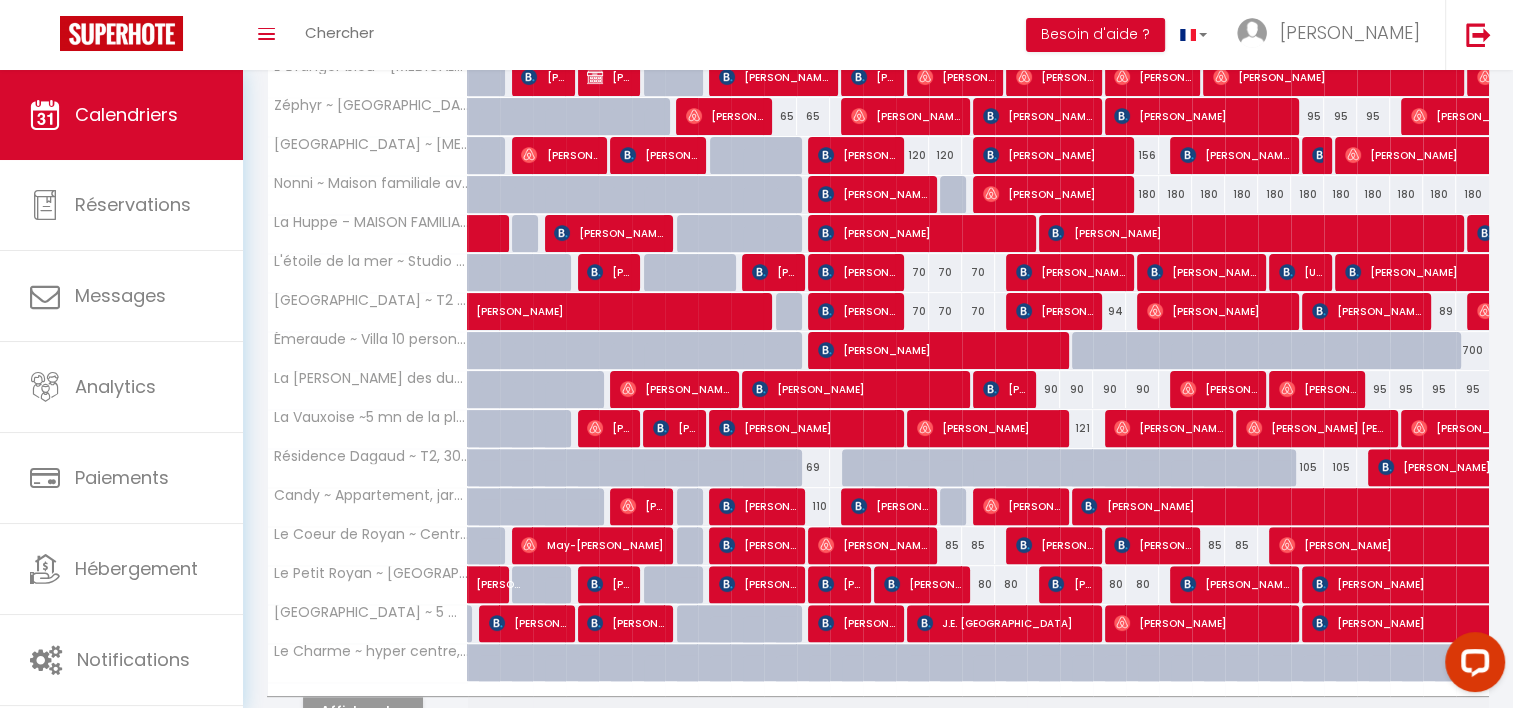 scroll, scrollTop: 523, scrollLeft: 0, axis: vertical 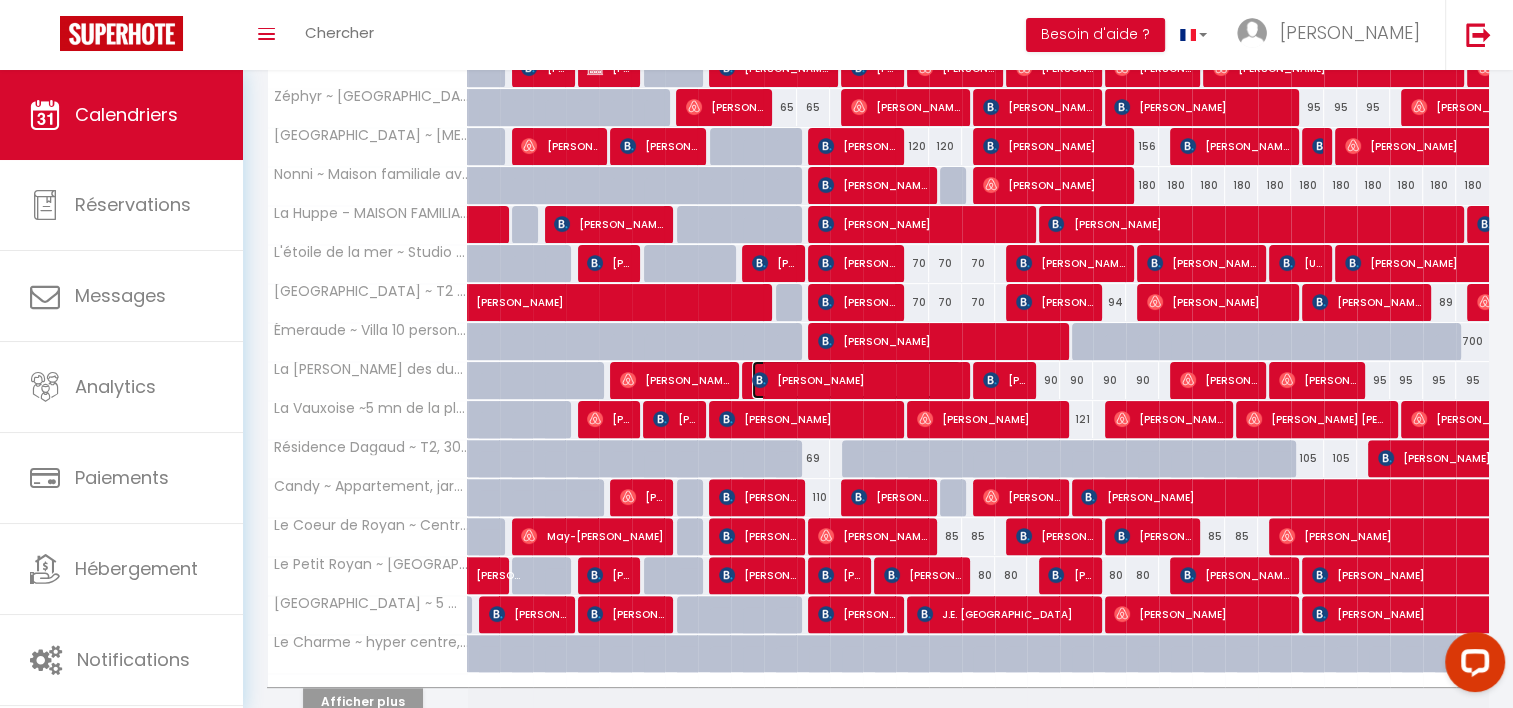 click on "[PERSON_NAME]" at bounding box center [856, 380] 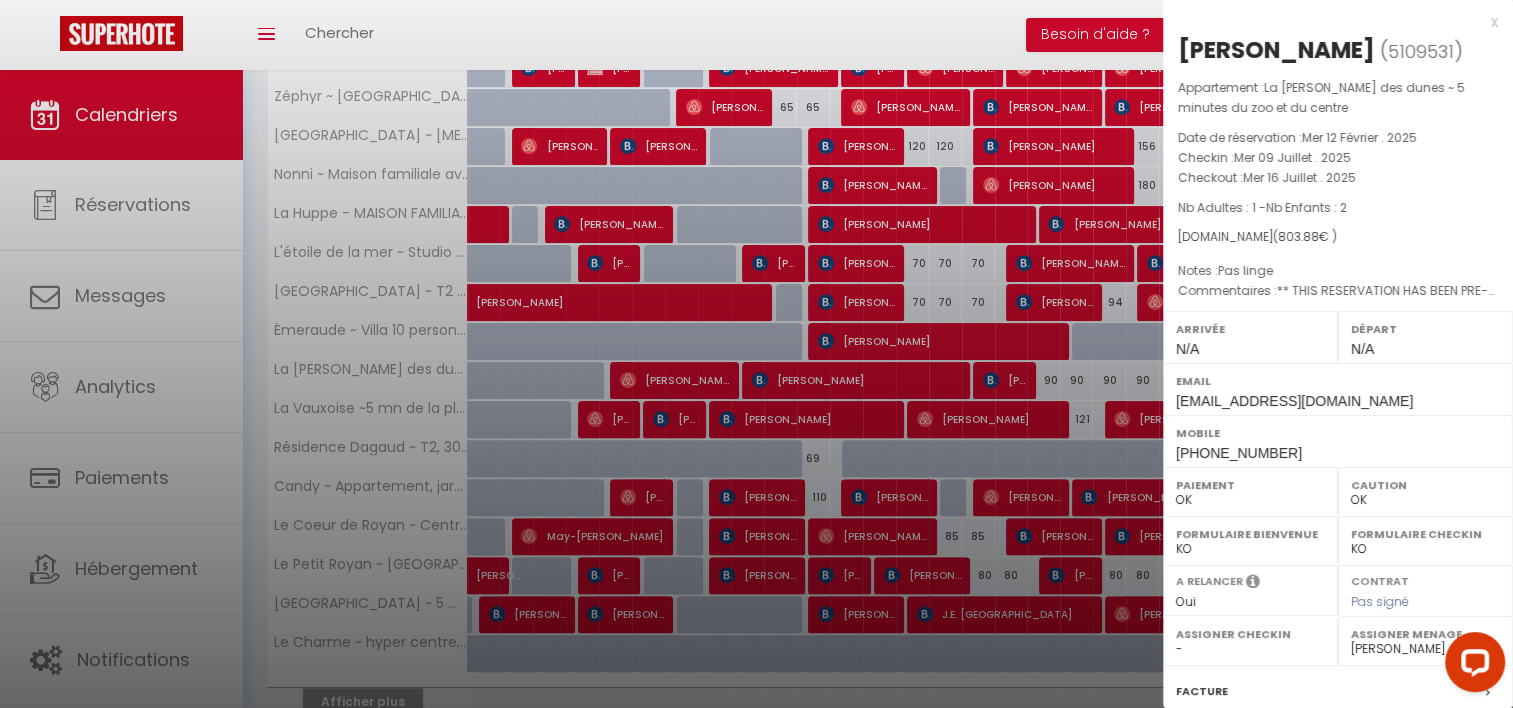 click at bounding box center (756, 354) 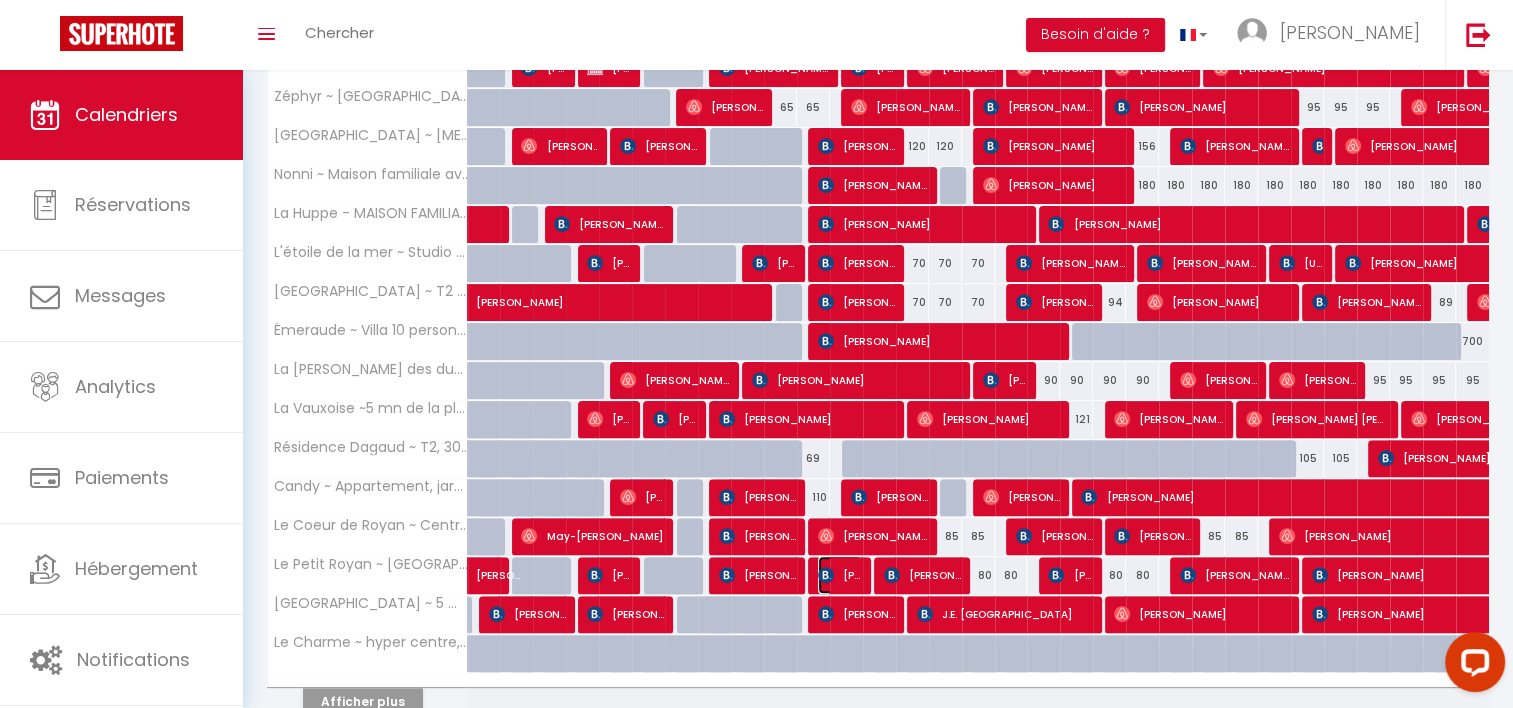click on "[PERSON_NAME]" at bounding box center [840, 575] 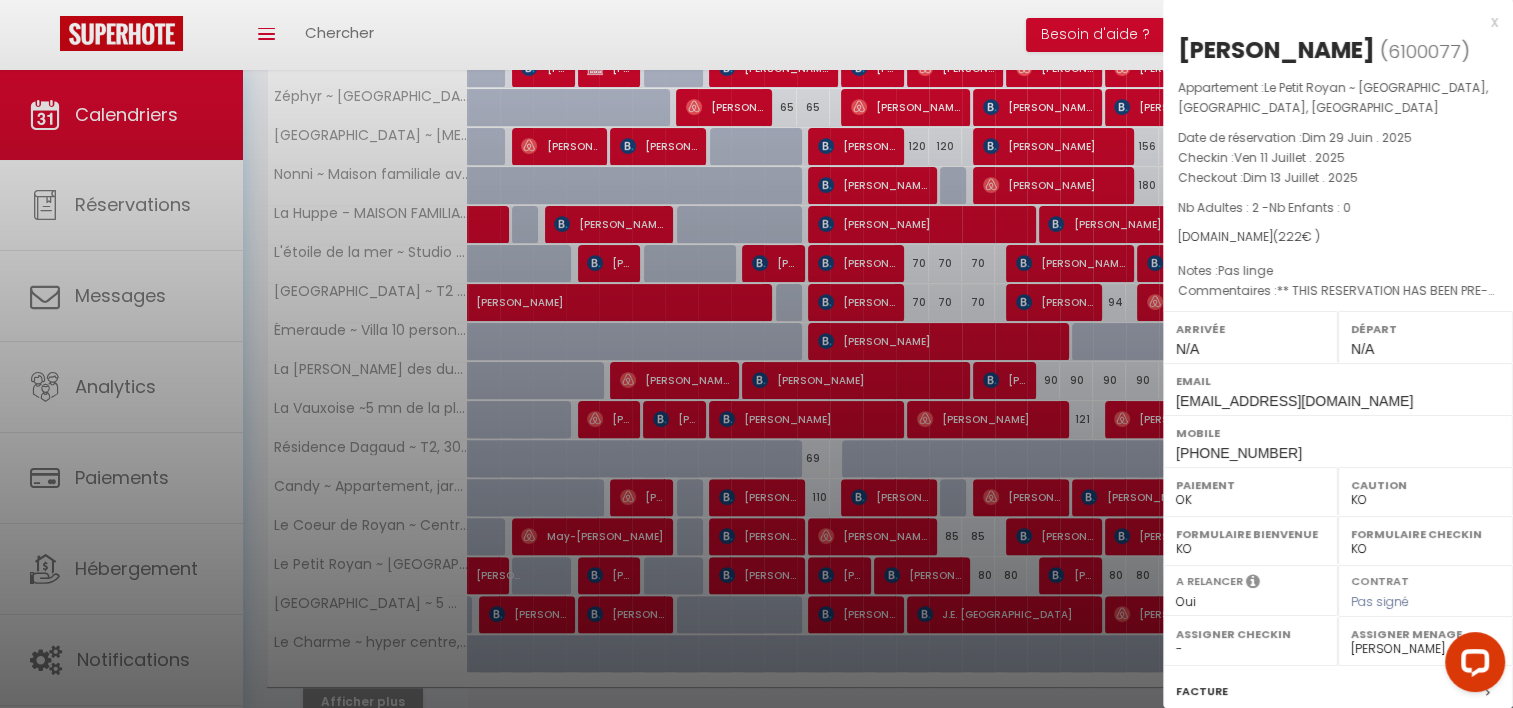 click at bounding box center (756, 354) 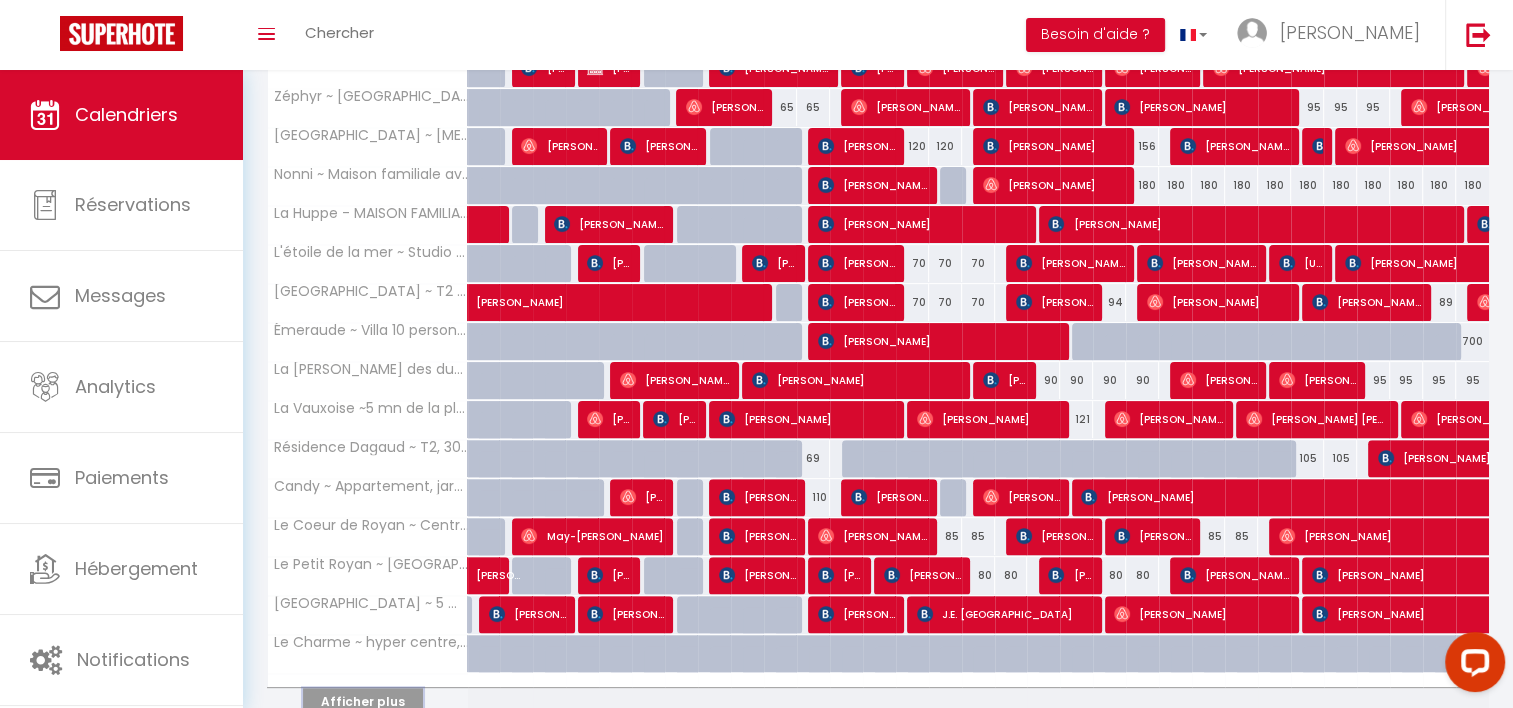 click on "Afficher plus" at bounding box center [363, 701] 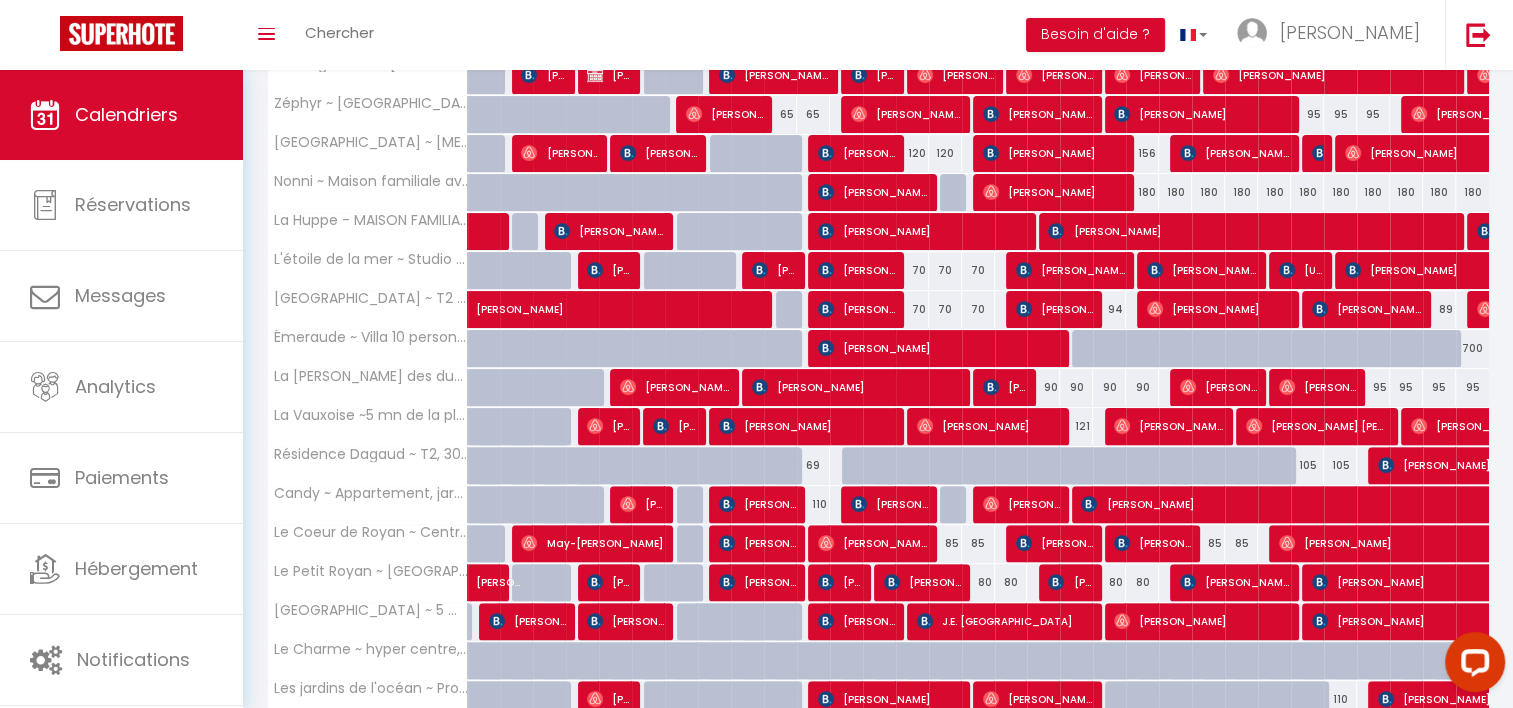 scroll, scrollTop: 516, scrollLeft: 0, axis: vertical 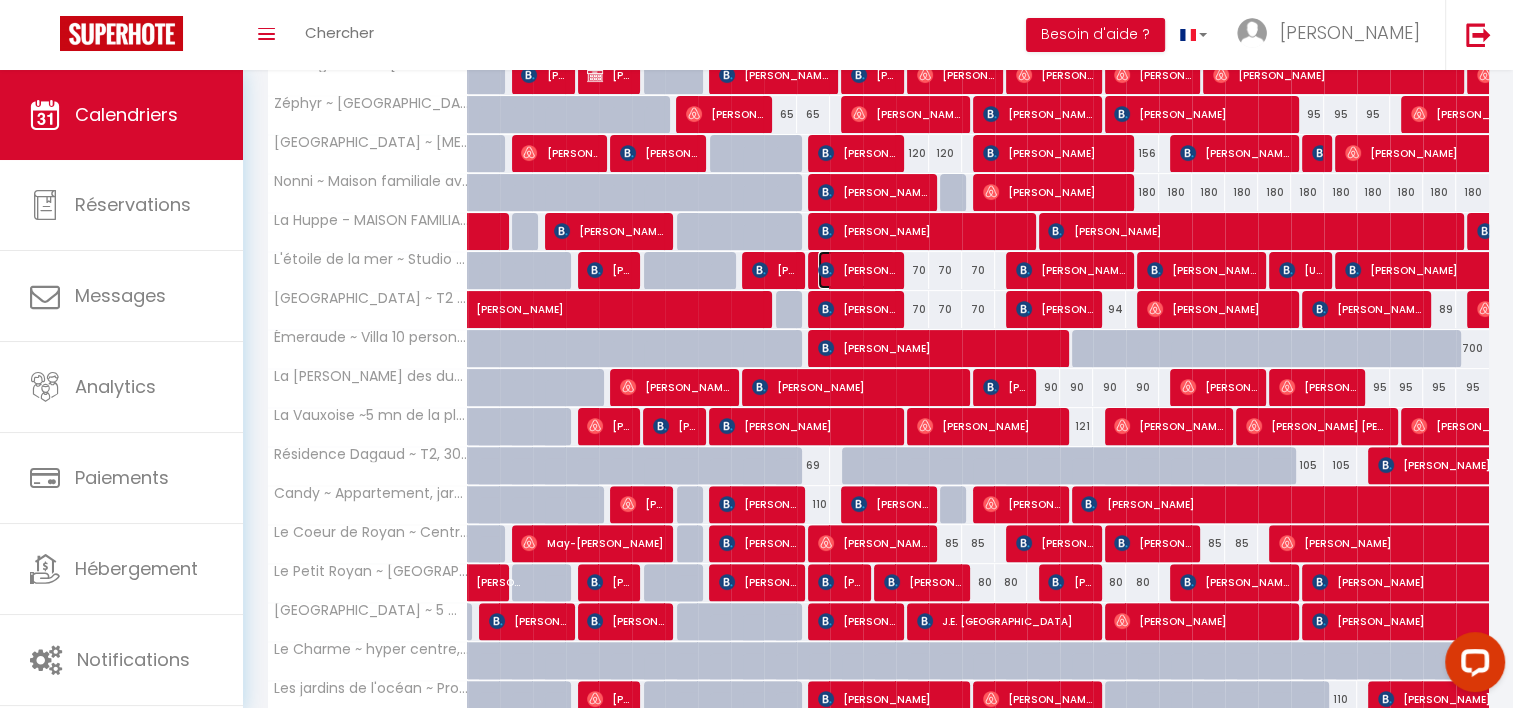 click on "[PERSON_NAME]" at bounding box center (856, 270) 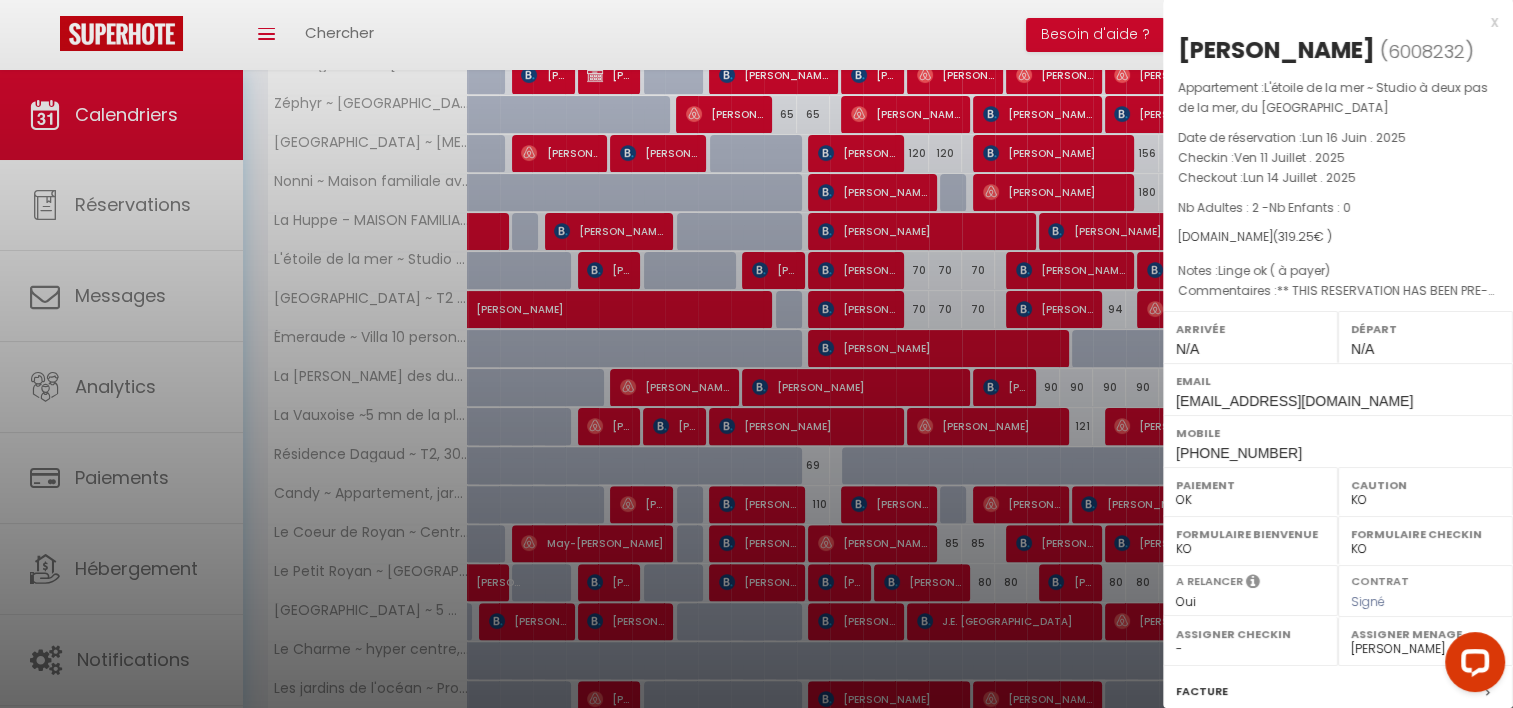 click at bounding box center [756, 354] 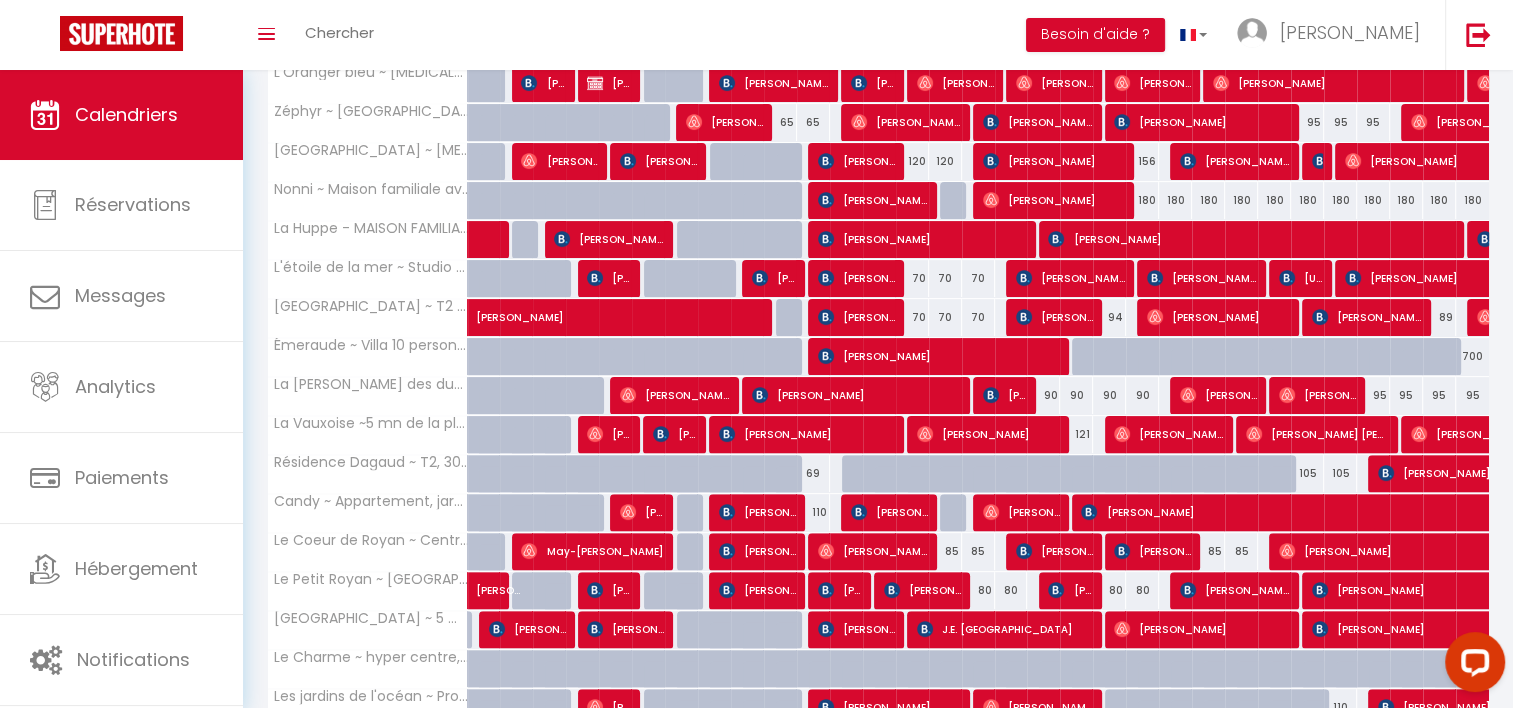scroll, scrollTop: 556, scrollLeft: 0, axis: vertical 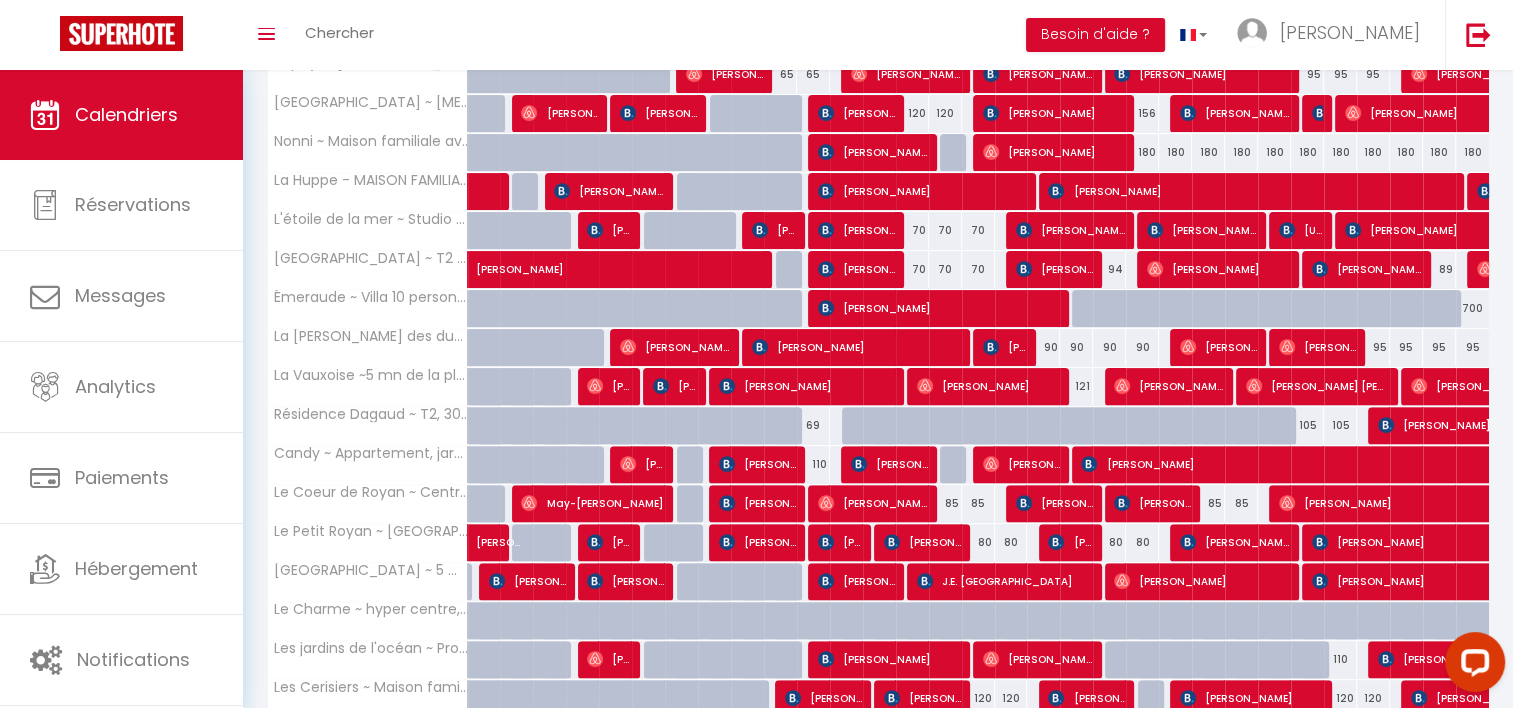click on "110" at bounding box center [813, 464] 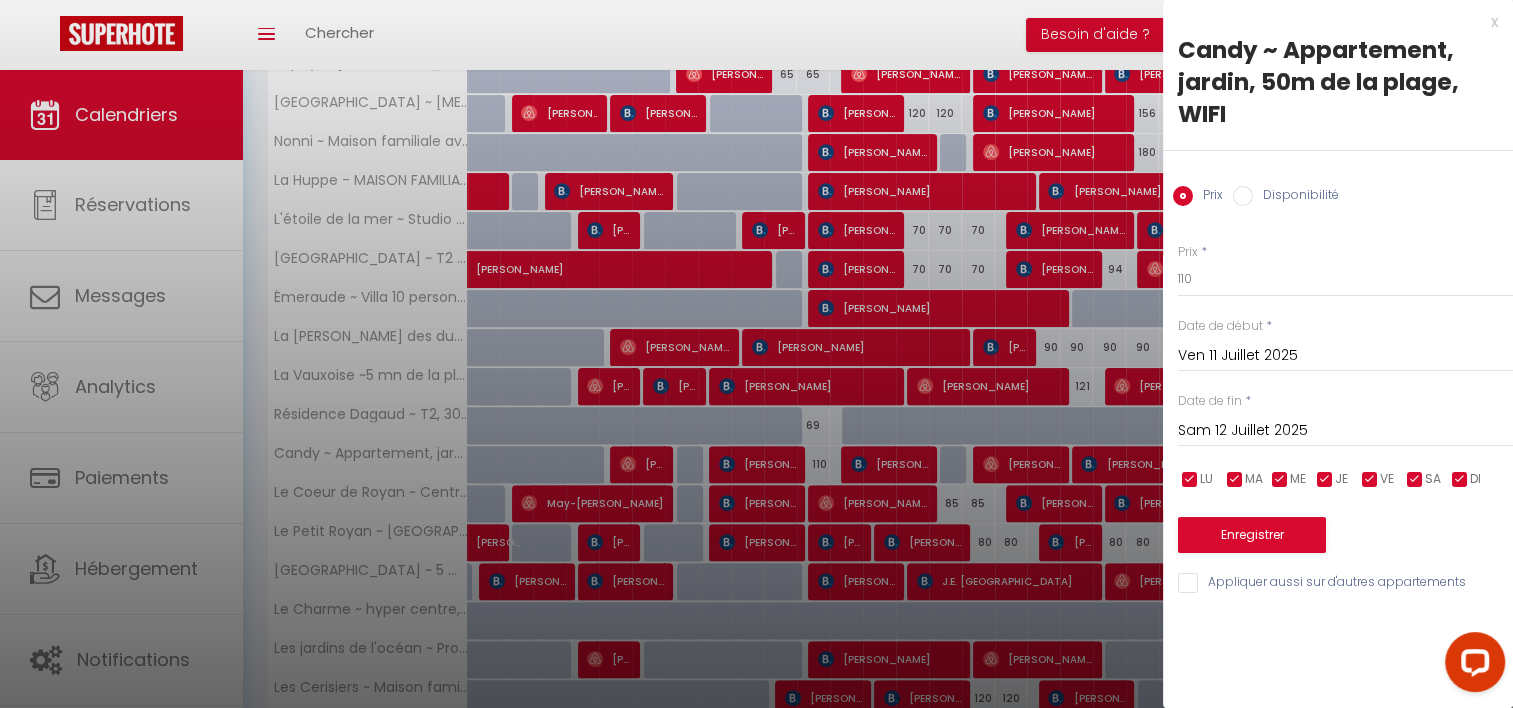click on "Disponibilité" at bounding box center [1243, 196] 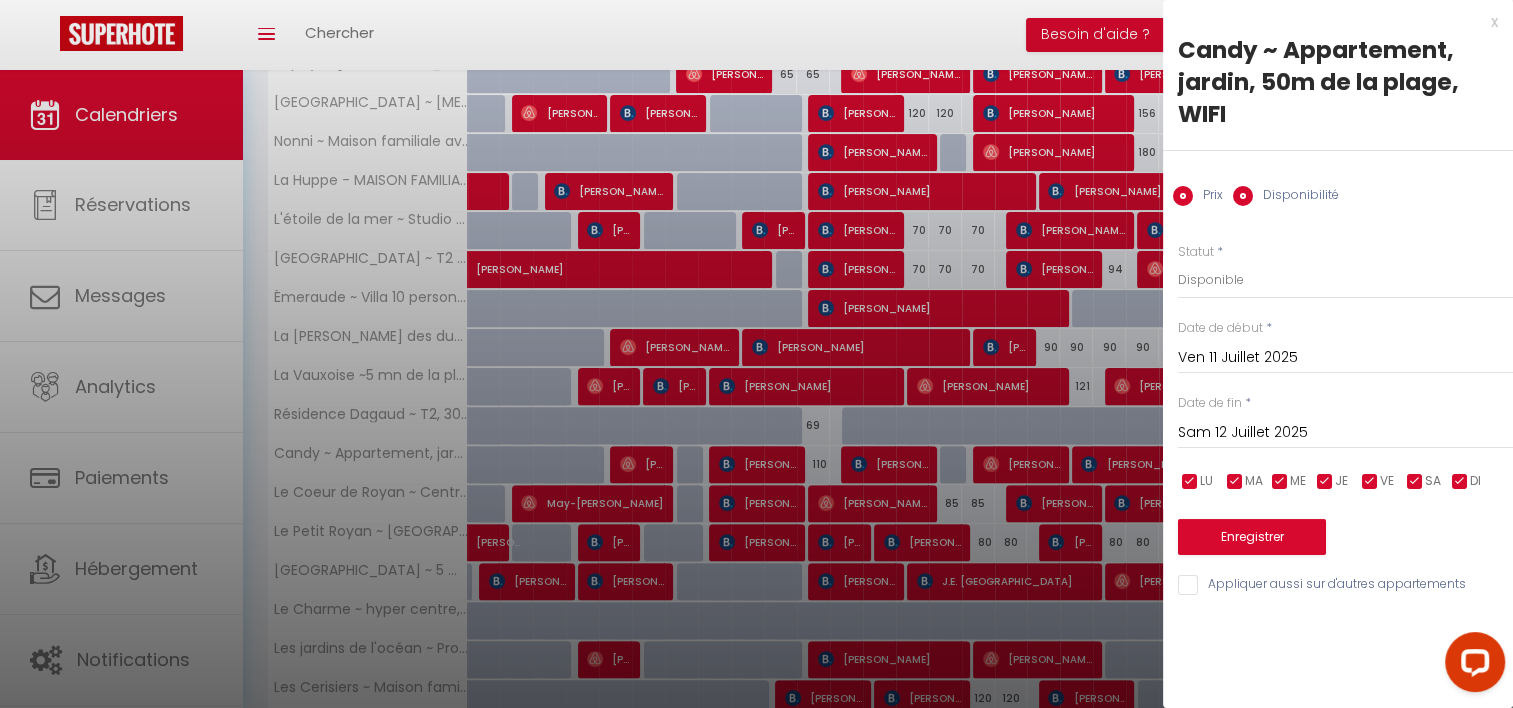 radio on "false" 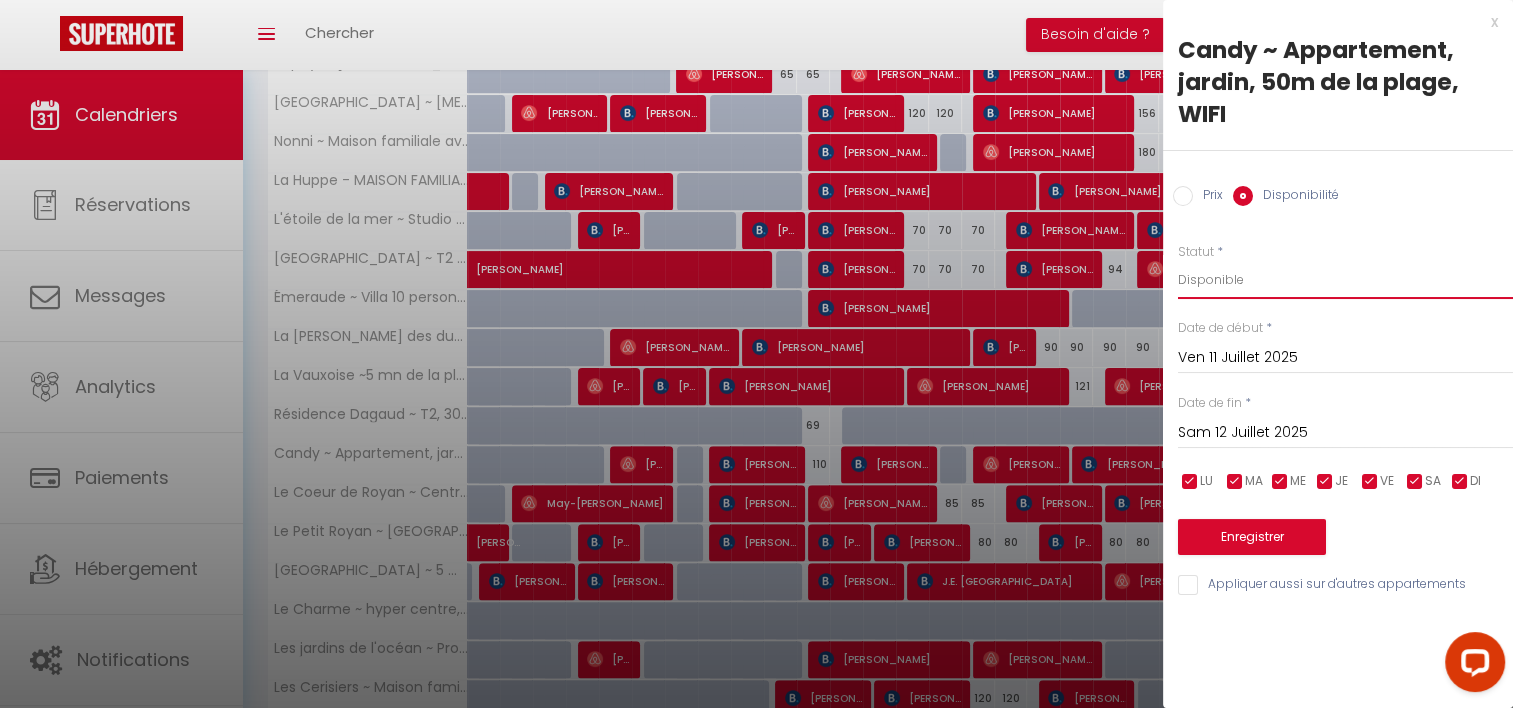 click on "Disponible
Indisponible" at bounding box center (1345, 280) 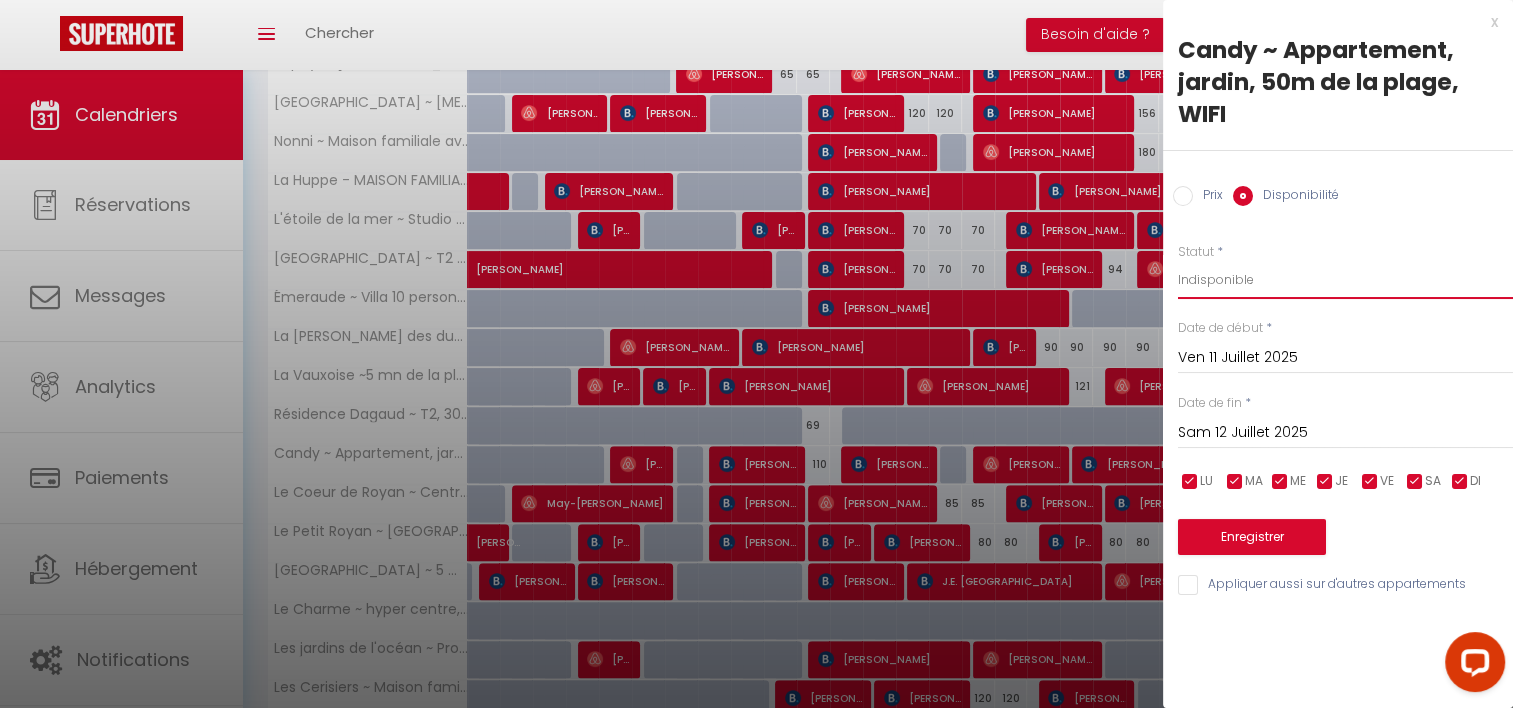 click on "Disponible
Indisponible" at bounding box center (1345, 280) 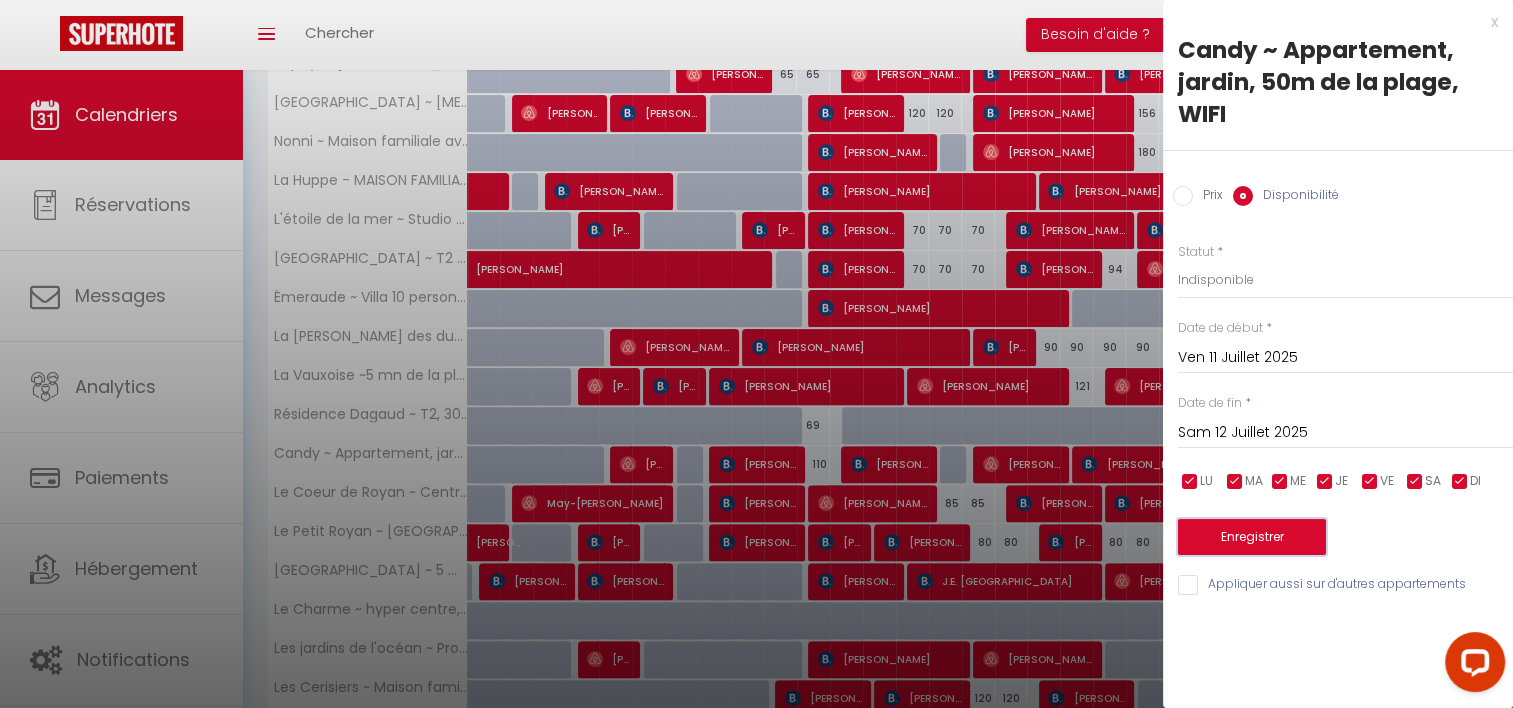 click on "Enregistrer" at bounding box center [1252, 537] 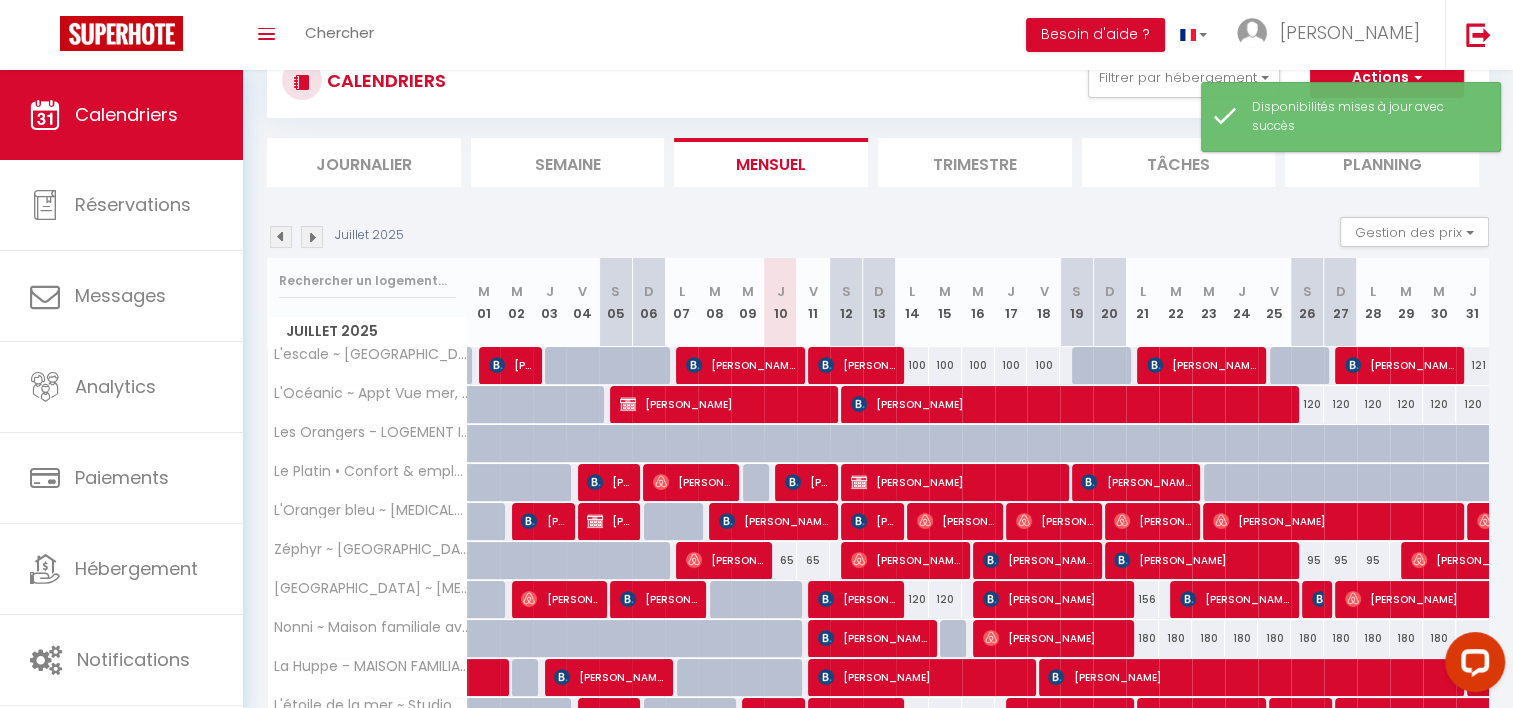 scroll, scrollTop: 227, scrollLeft: 0, axis: vertical 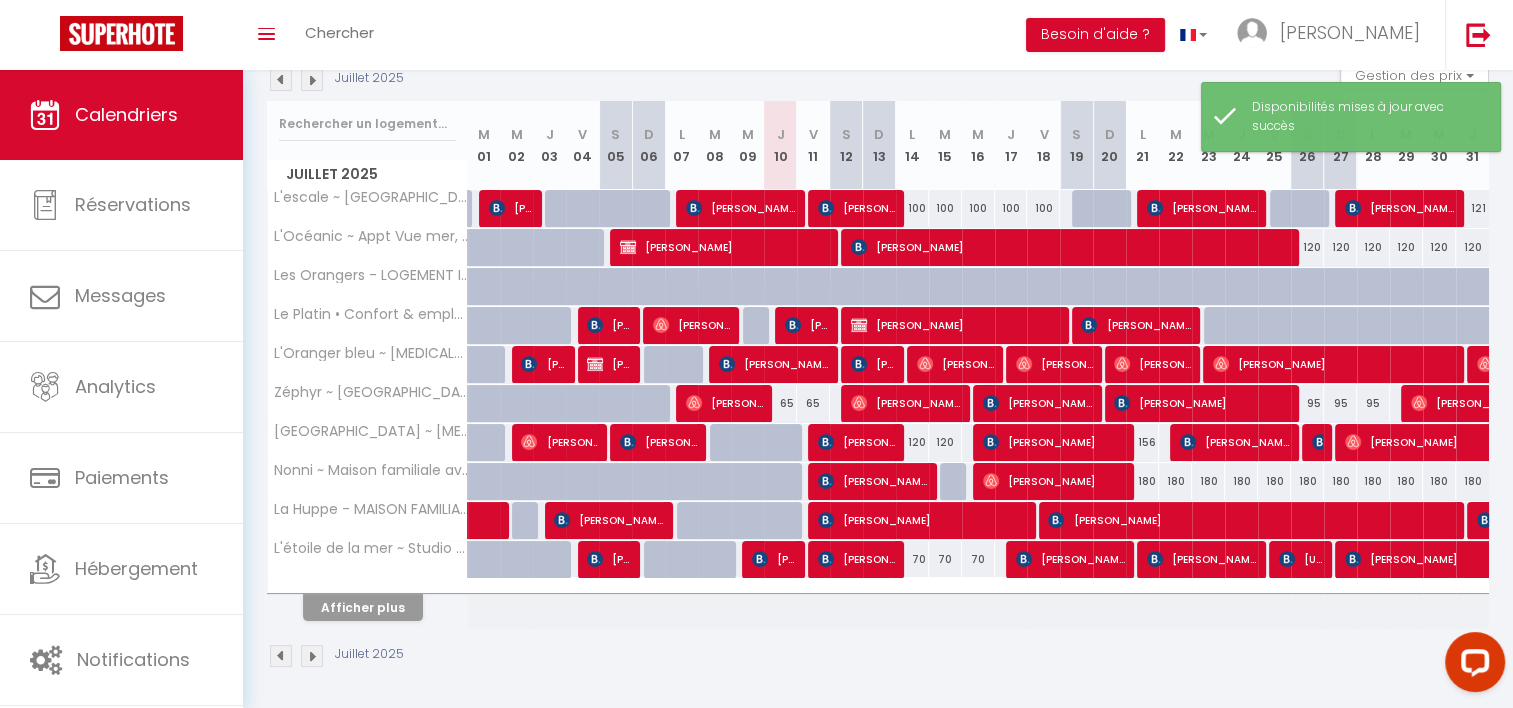 click at bounding box center [368, 586] 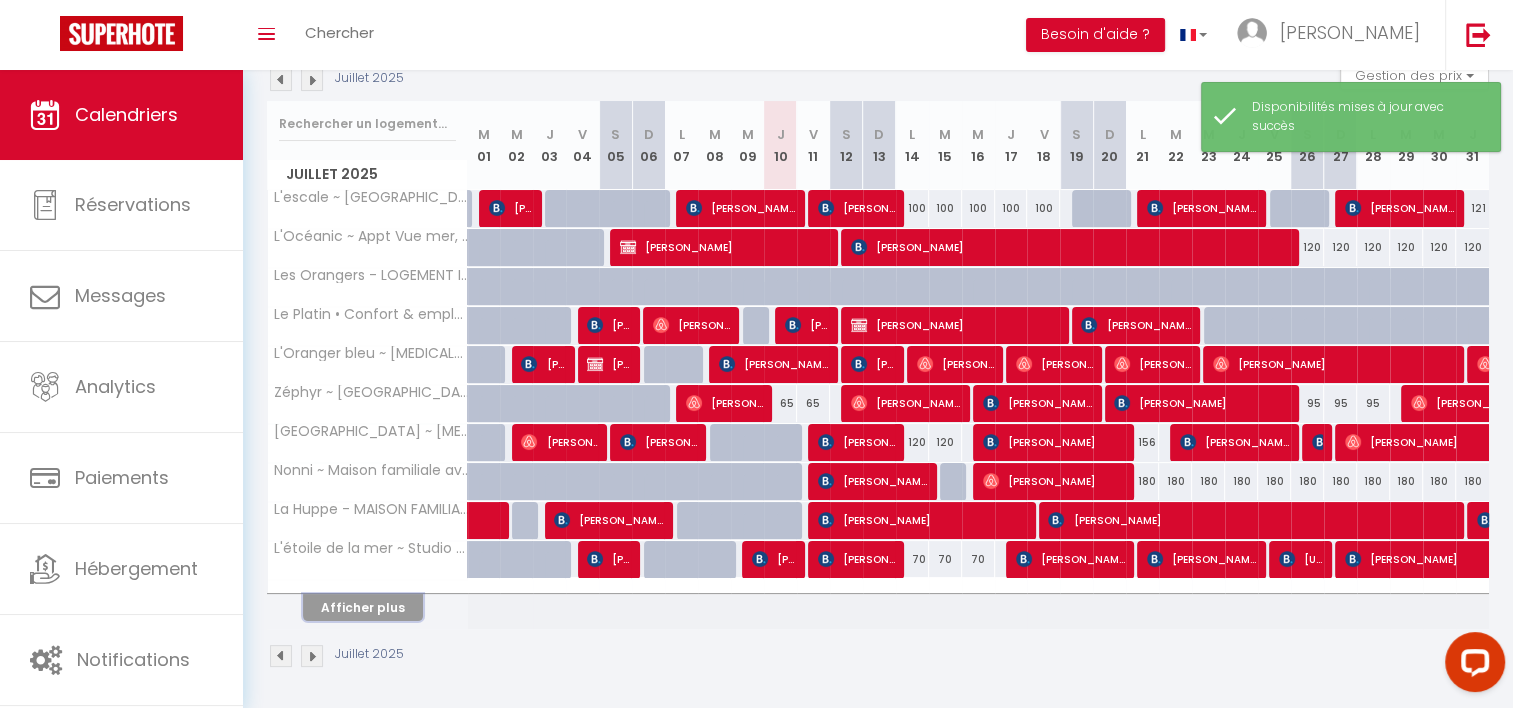 click on "Afficher plus" at bounding box center [363, 607] 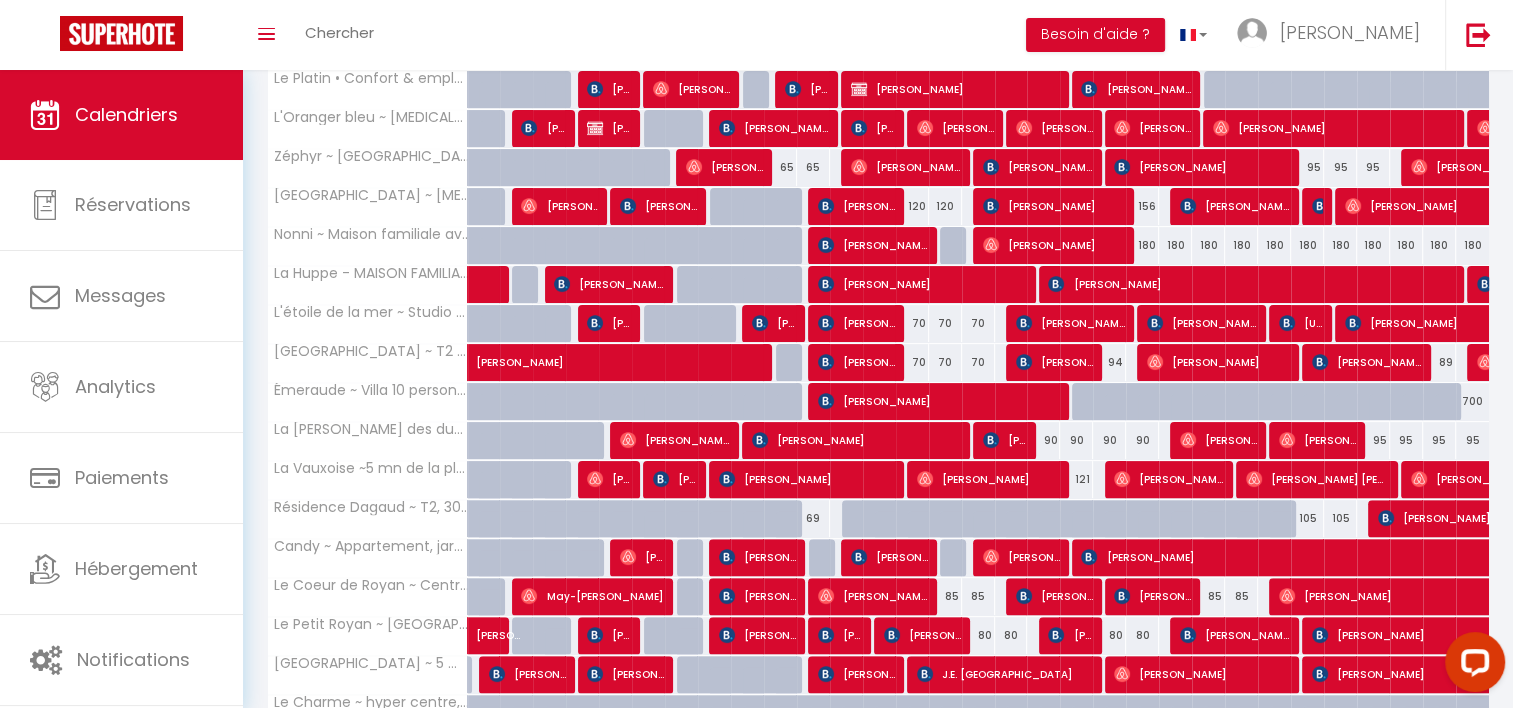 scroll, scrollTop: 481, scrollLeft: 0, axis: vertical 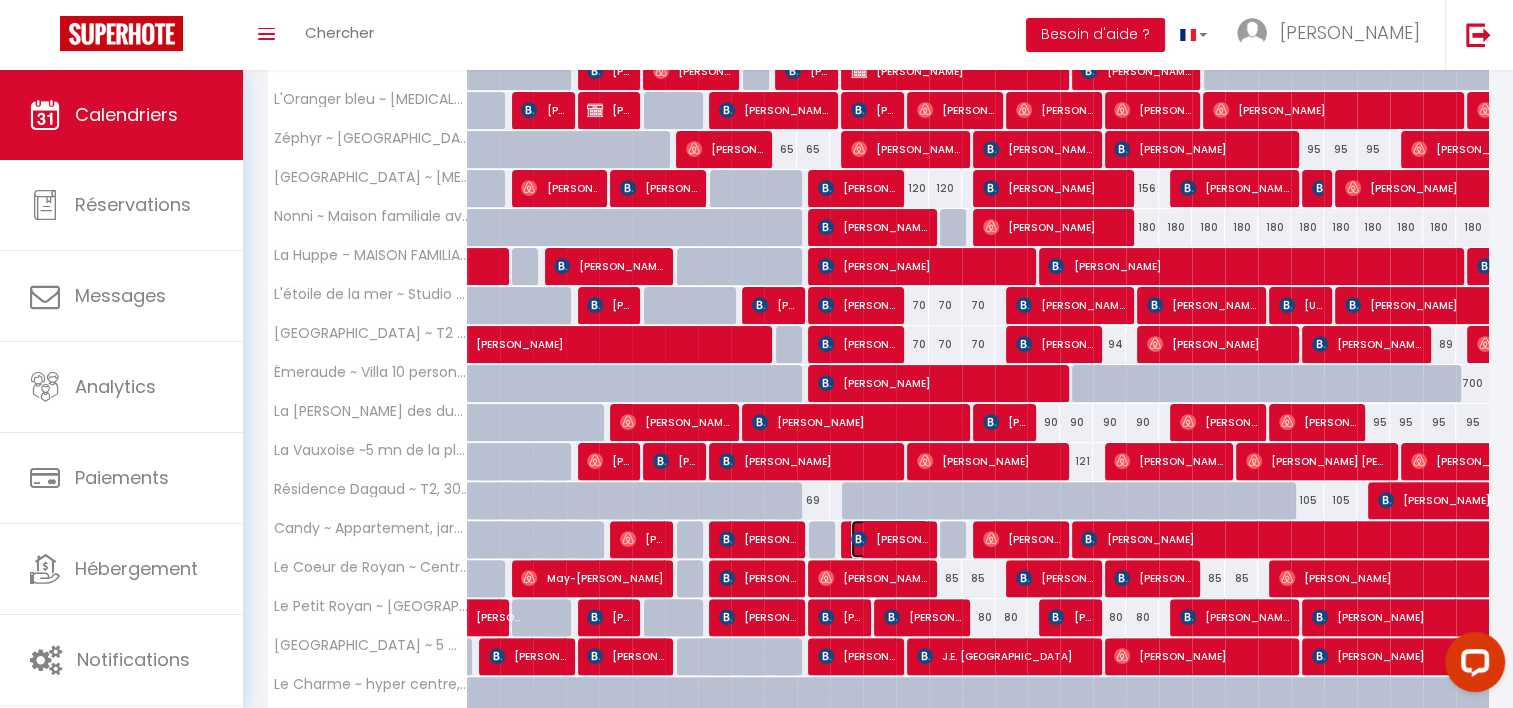 click on "[PERSON_NAME]" at bounding box center (889, 539) 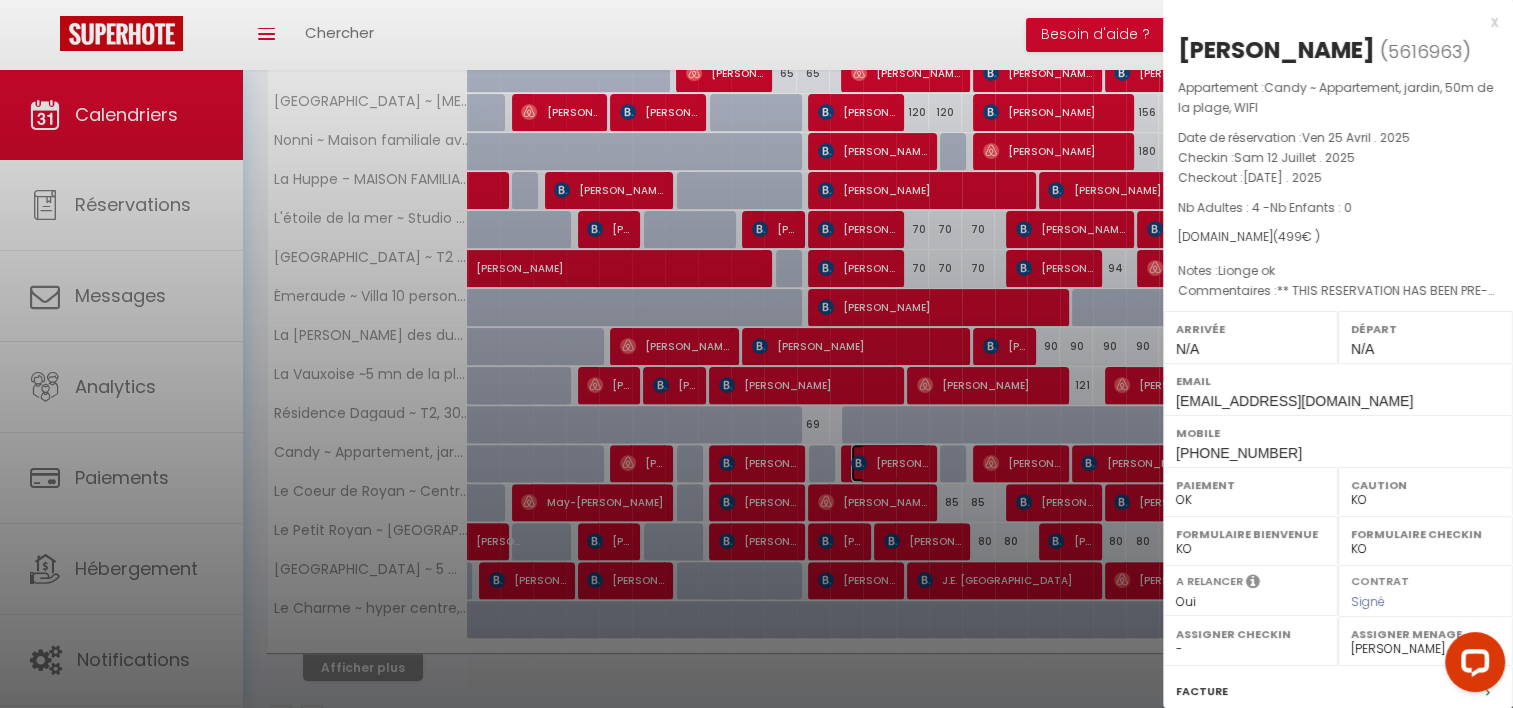 scroll, scrollTop: 615, scrollLeft: 0, axis: vertical 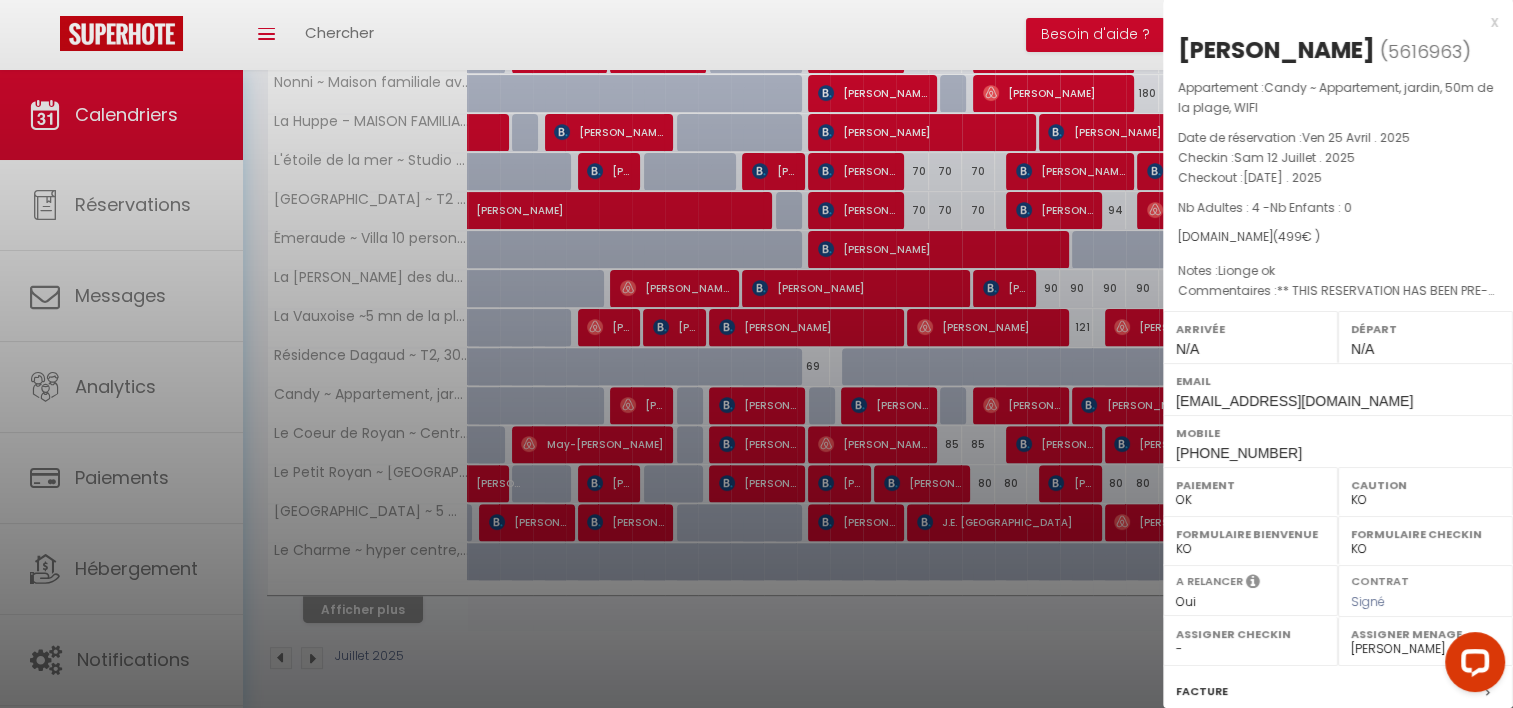 click at bounding box center [756, 354] 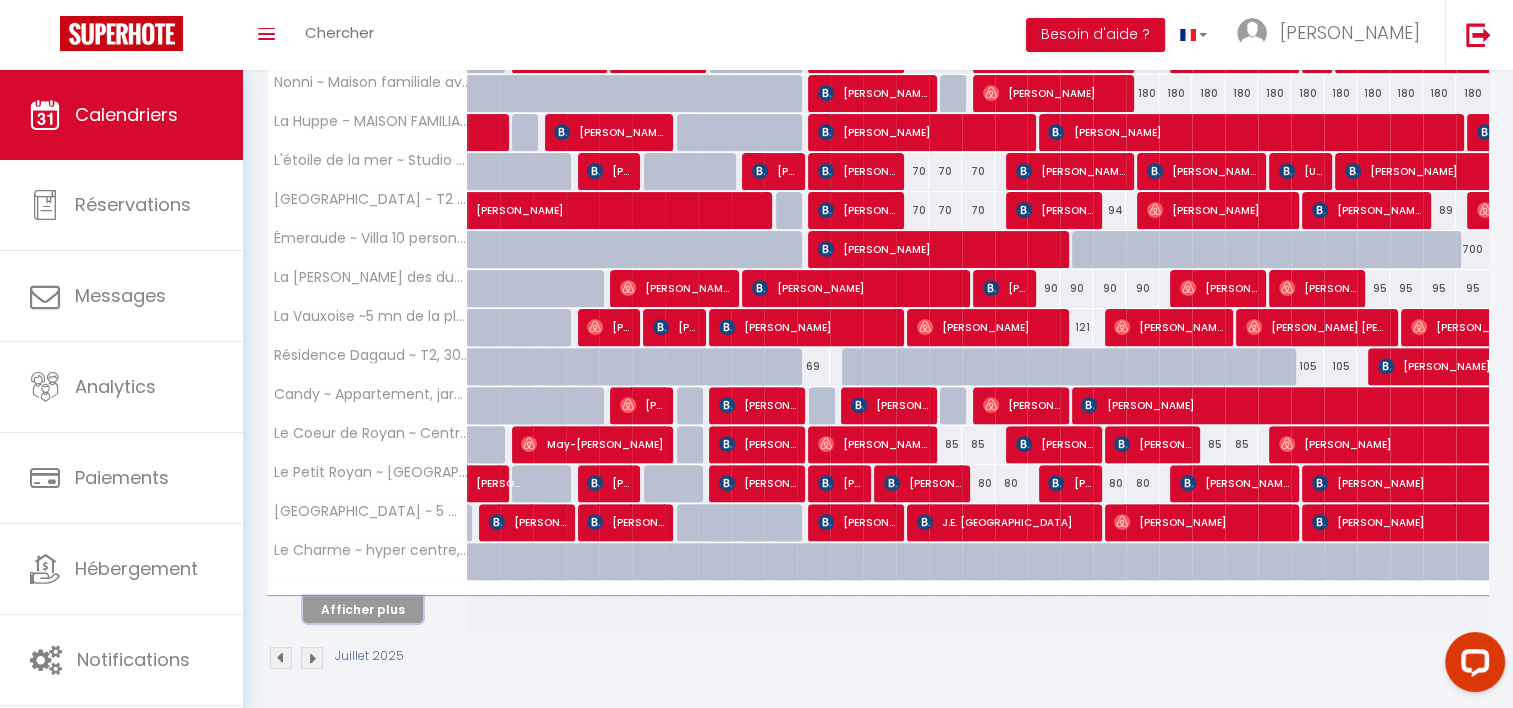 click on "Afficher plus" at bounding box center (363, 609) 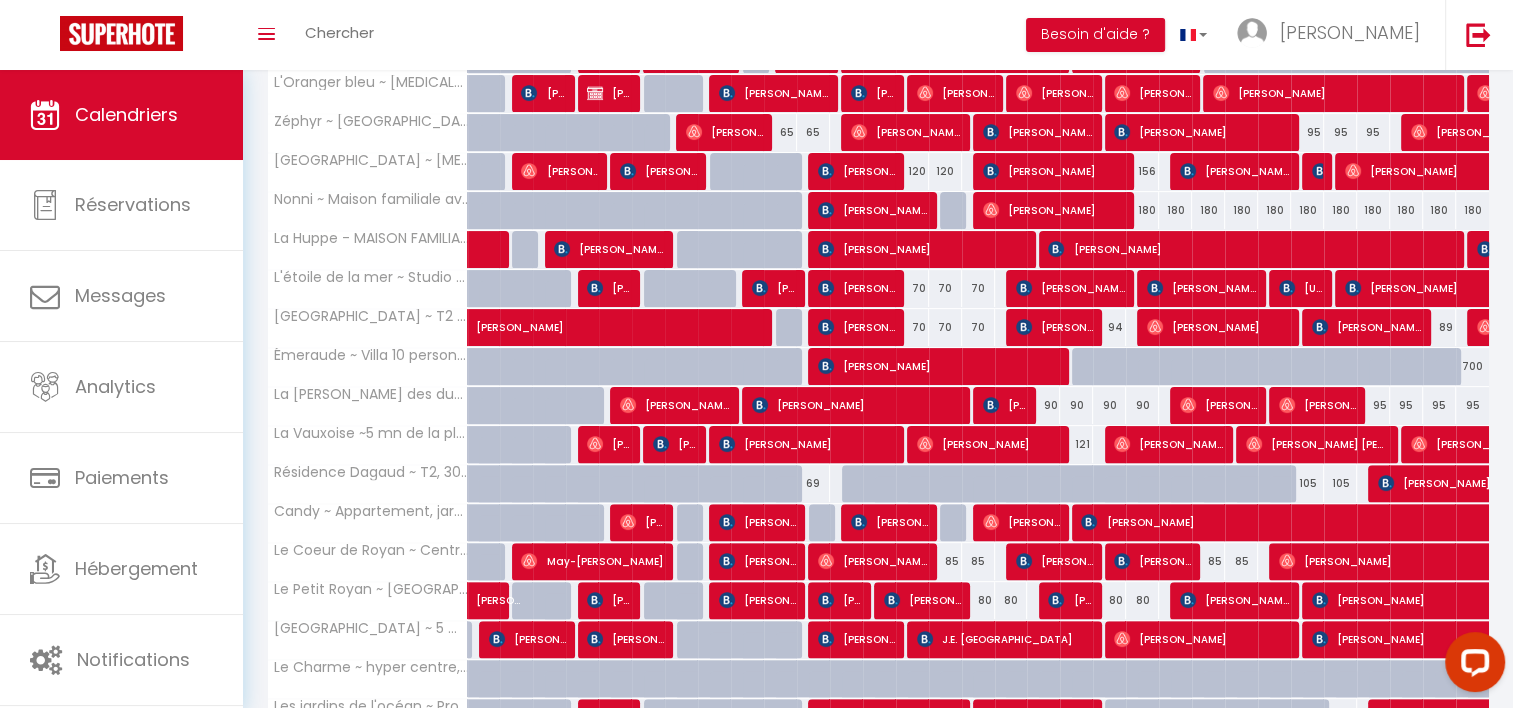 scroll, scrollTop: 548, scrollLeft: 0, axis: vertical 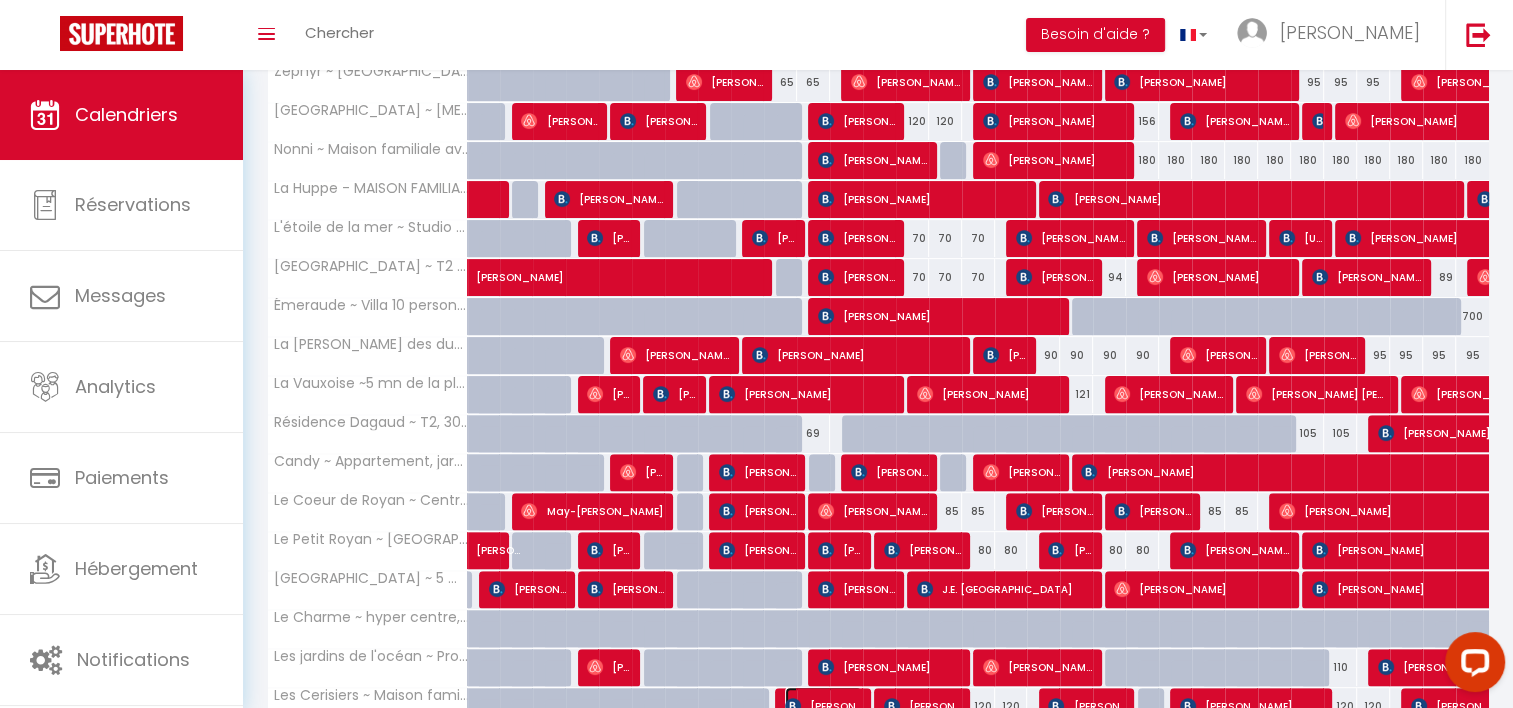 click on "[PERSON_NAME]" at bounding box center (823, 706) 